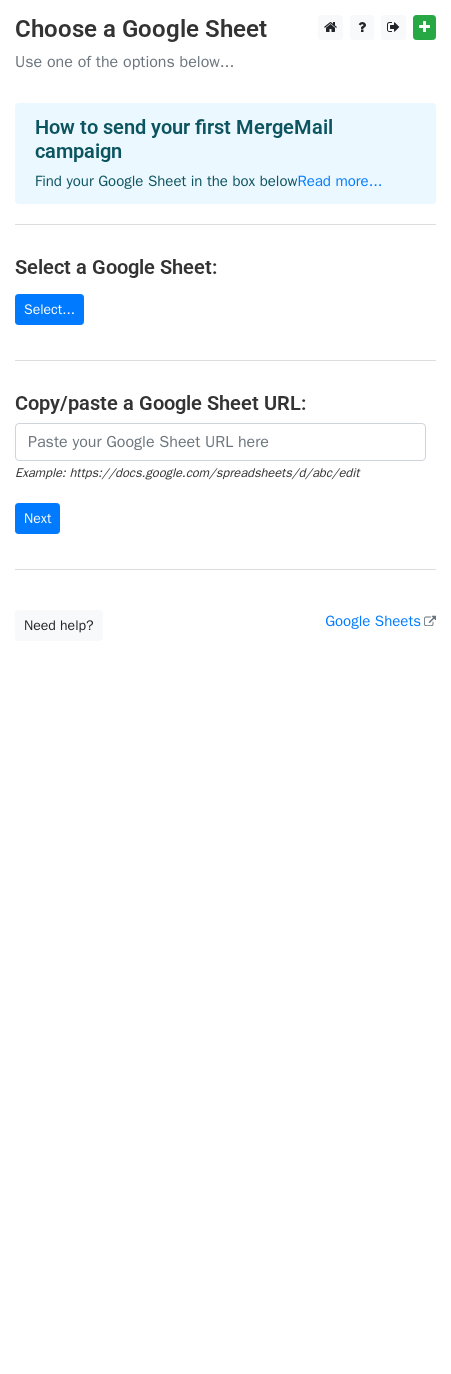 scroll, scrollTop: 0, scrollLeft: 0, axis: both 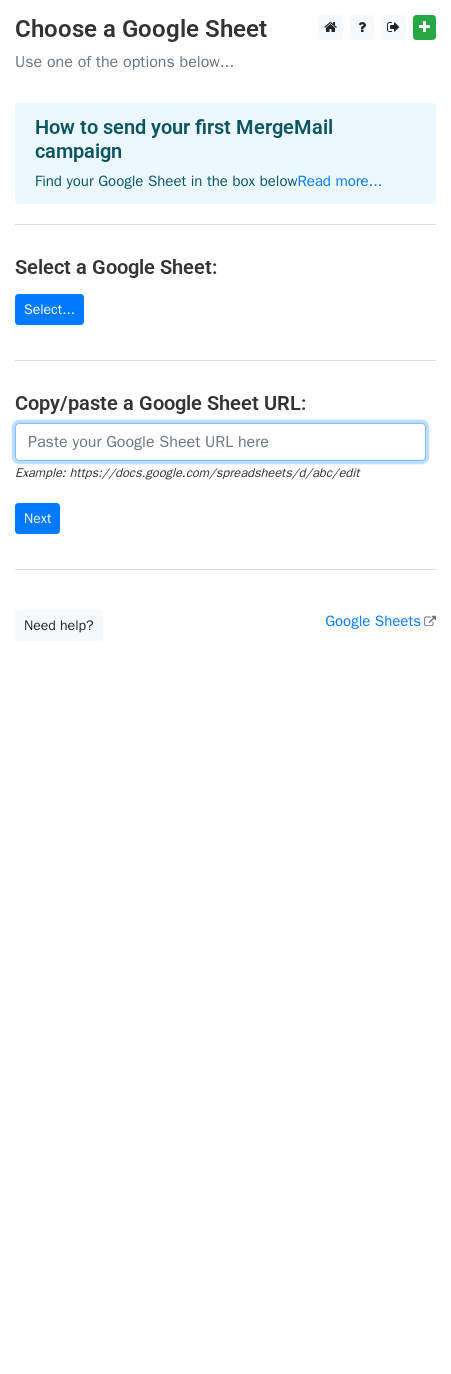 click at bounding box center (220, 442) 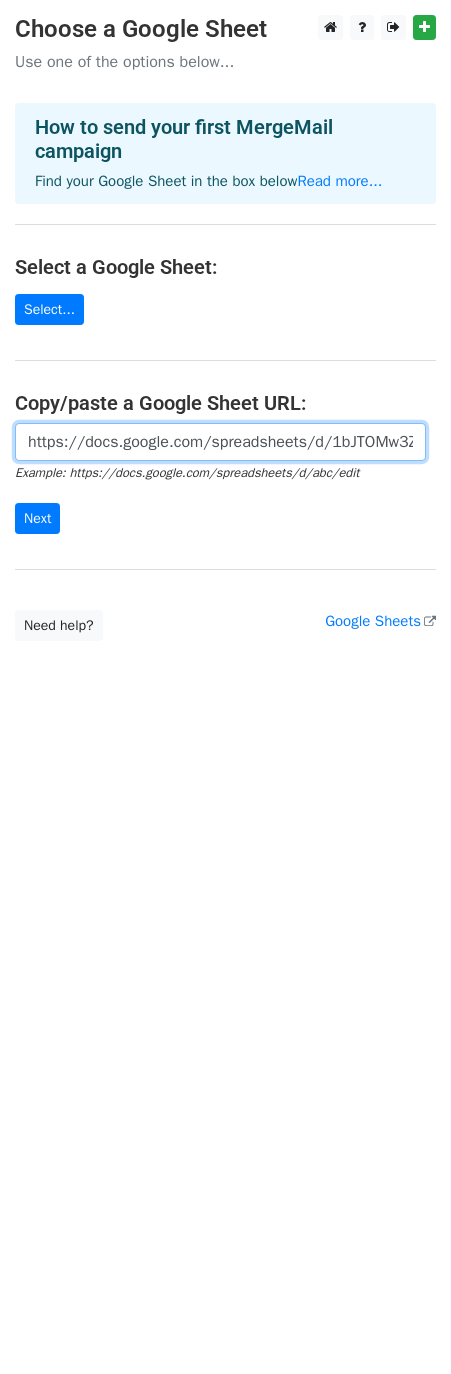 scroll, scrollTop: 0, scrollLeft: 433, axis: horizontal 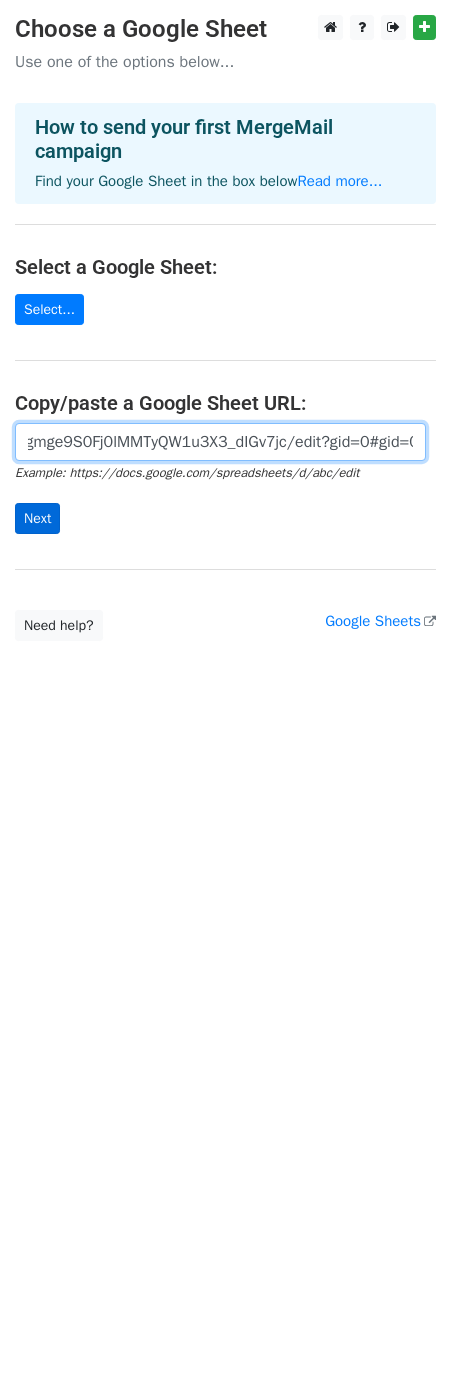 type on "https://docs.google.com/spreadsheets/d/1bJTOMw3ZT8I7Cgmge9S0Fj0lMMTyQW1u3X3_dIGv7jc/edit?gid=0#gid=0" 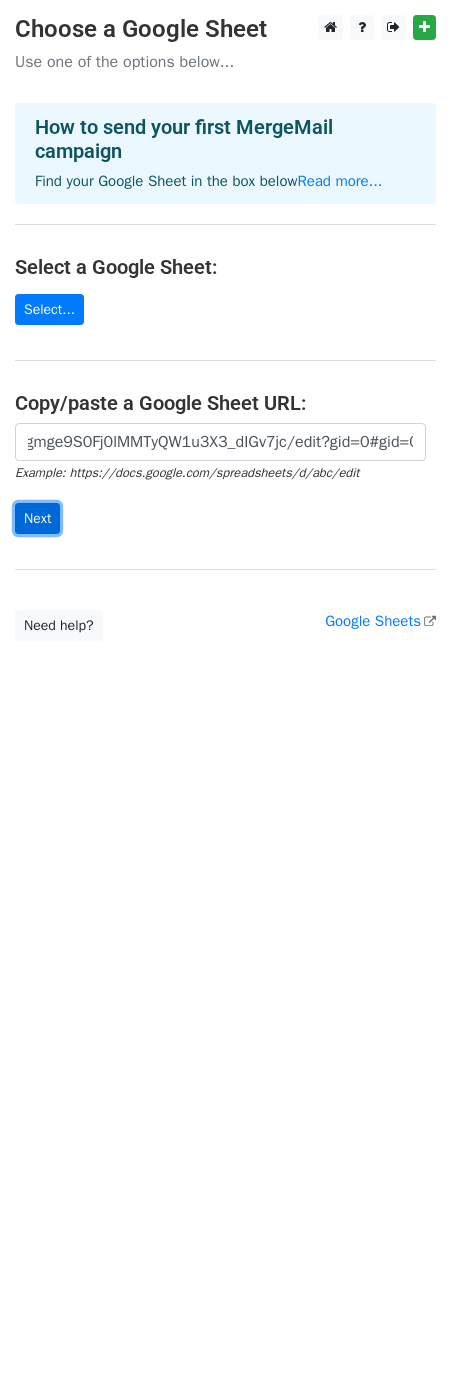 click on "Next" at bounding box center [37, 518] 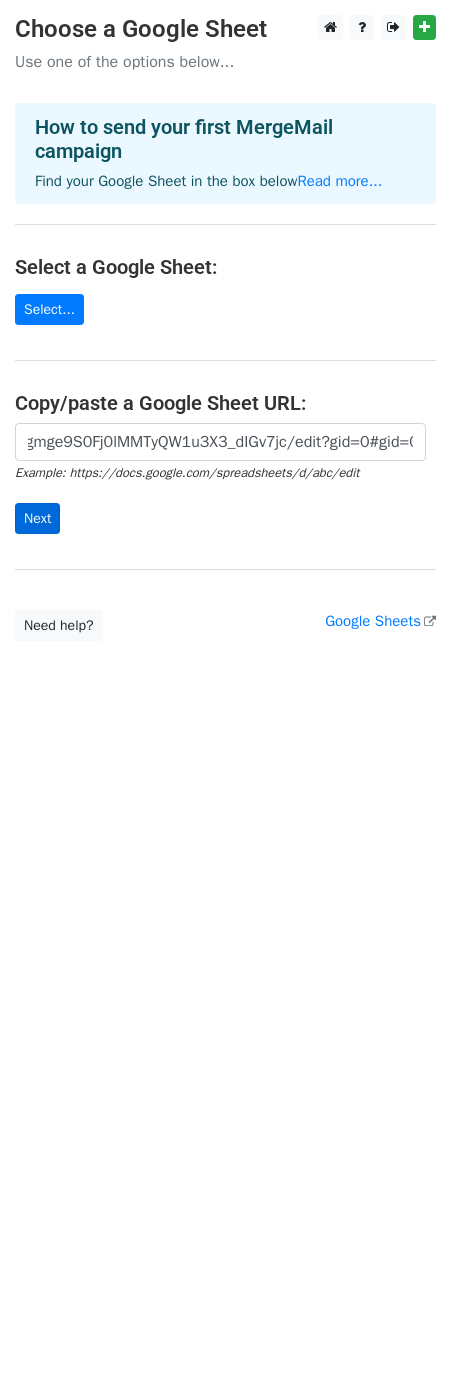 scroll, scrollTop: 0, scrollLeft: 0, axis: both 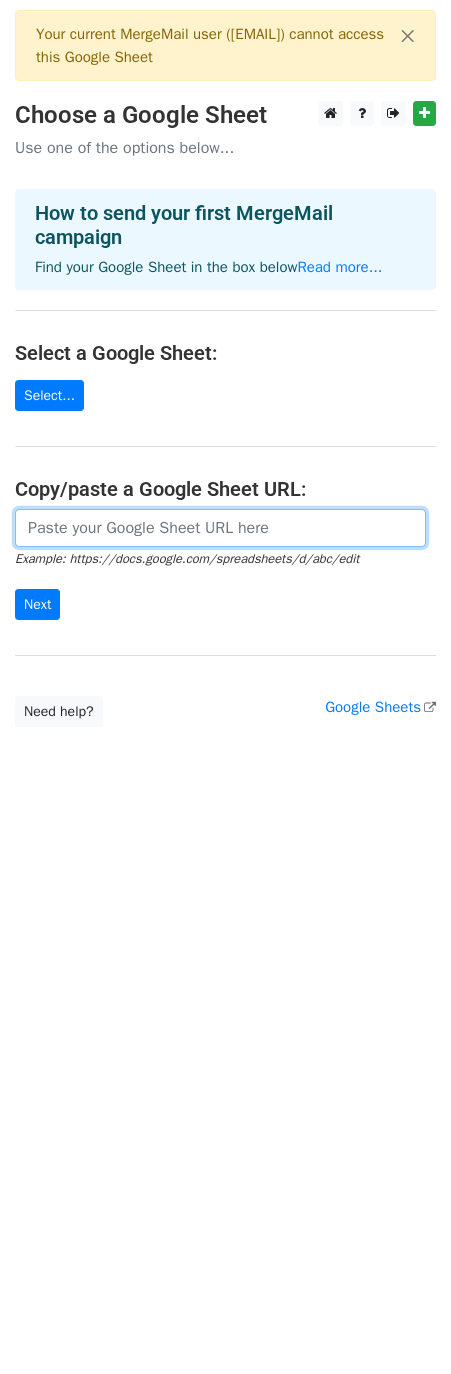 click at bounding box center [220, 528] 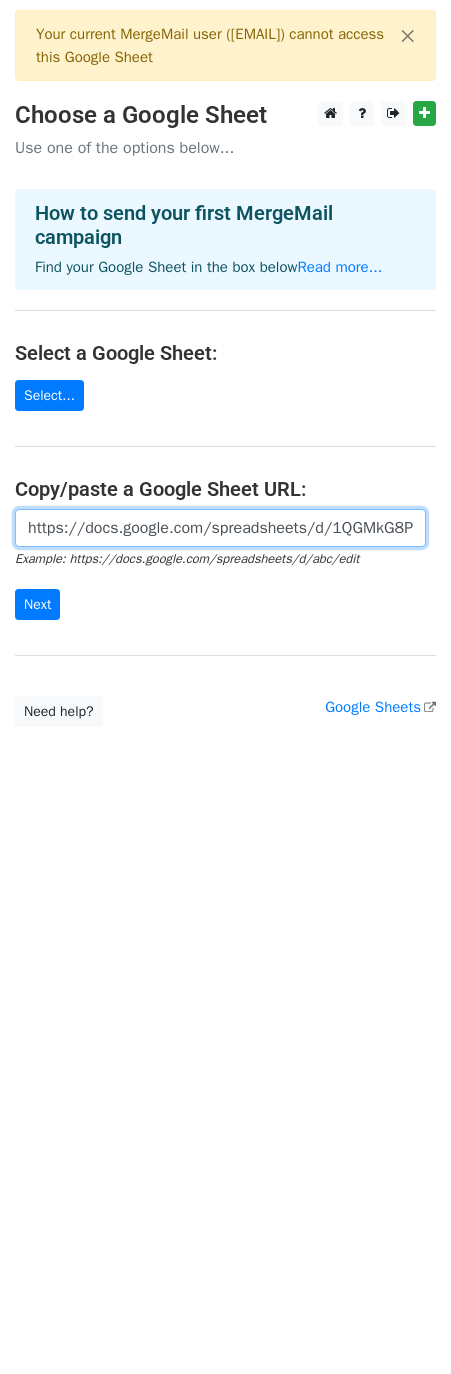 scroll, scrollTop: 0, scrollLeft: 433, axis: horizontal 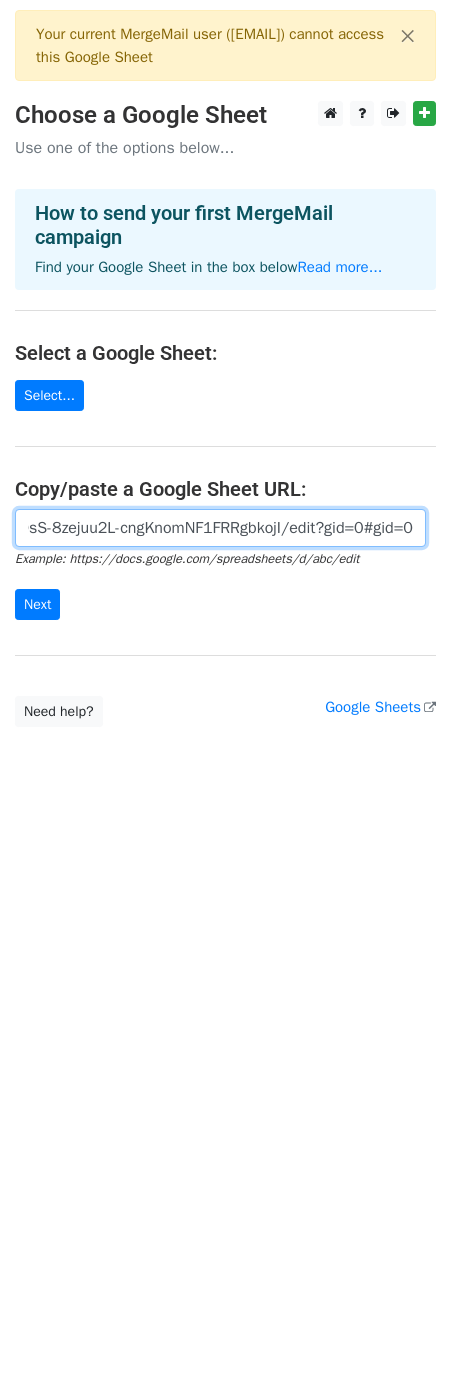 type on "https://docs.google.com/spreadsheets/d/1QGMkG8Pxqm7QsS-8zejuu2L-cngKnomNF1FRRgbkojI/edit?gid=0#gid=0" 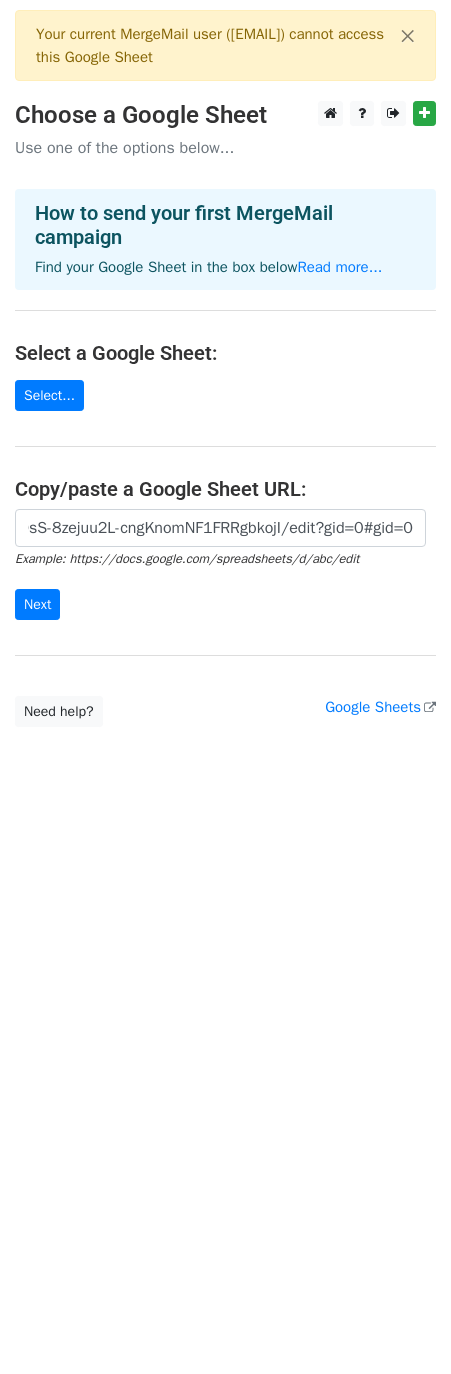 click on "https://docs.google.com/spreadsheets/d/1QGMkG8Pxqm7QsS-8zejuu2L-cngKnomNF1FRRgbkojI/edit?gid=0#gid=0
Example:
https://docs.google.com/spreadsheets/d/abc/edit
Next" at bounding box center (225, 565) 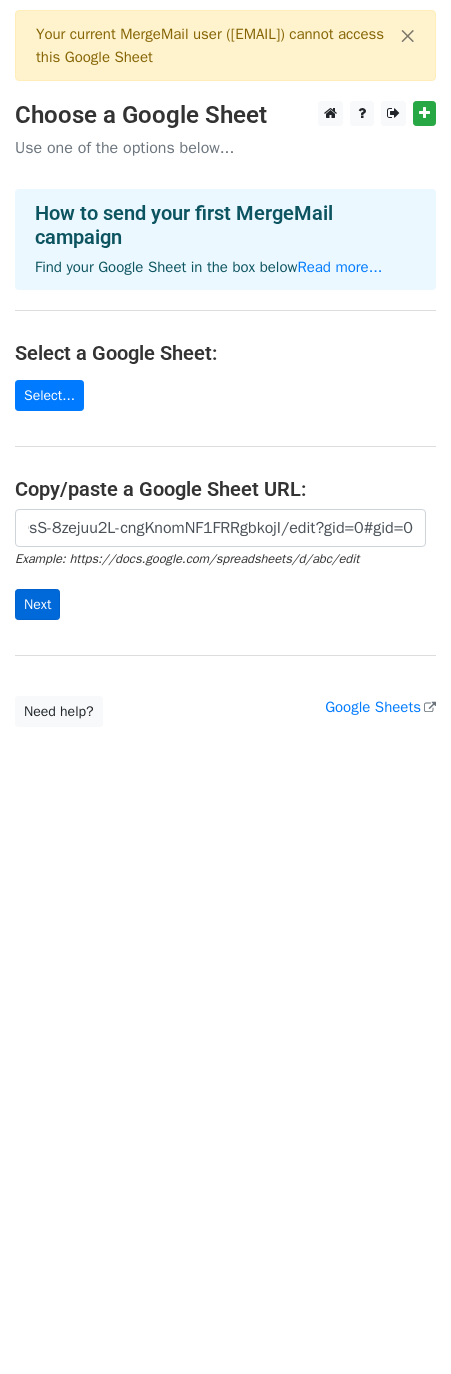 scroll, scrollTop: 0, scrollLeft: 0, axis: both 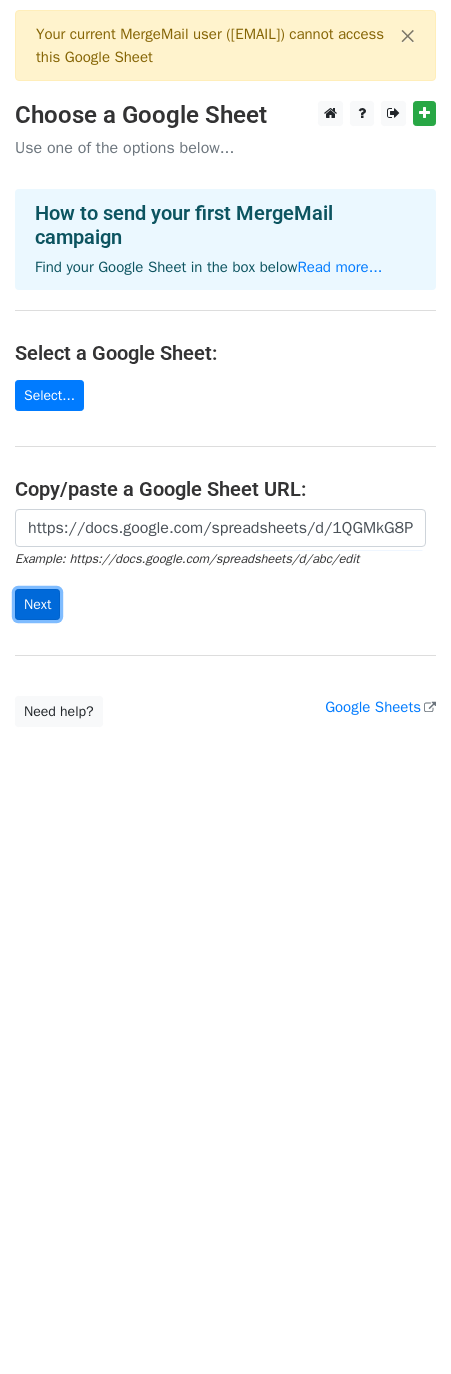 click on "Next" at bounding box center (37, 604) 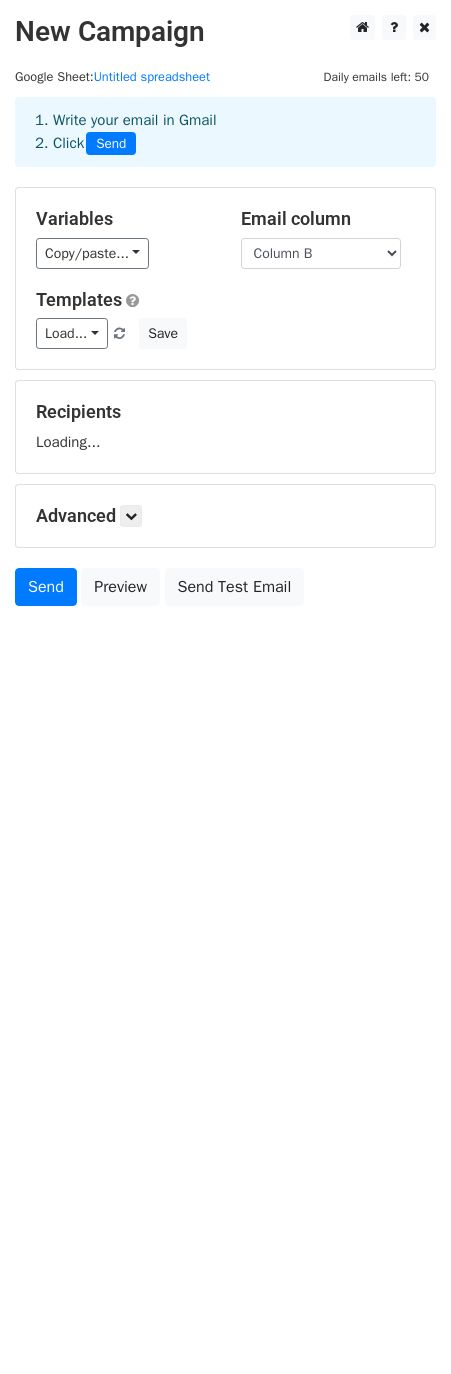scroll, scrollTop: 0, scrollLeft: 0, axis: both 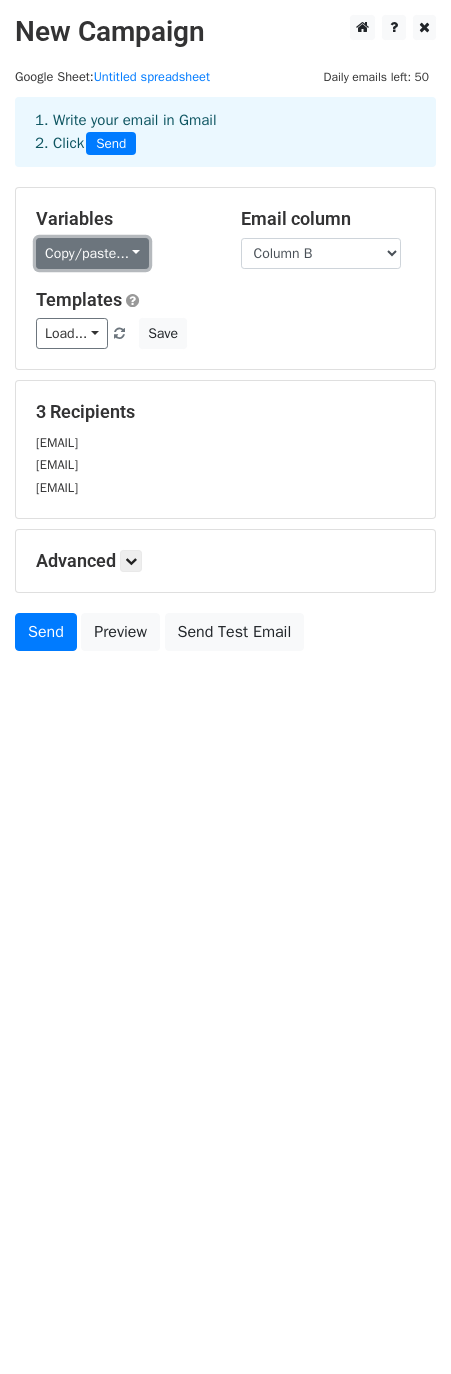 click on "Copy/paste..." at bounding box center [92, 253] 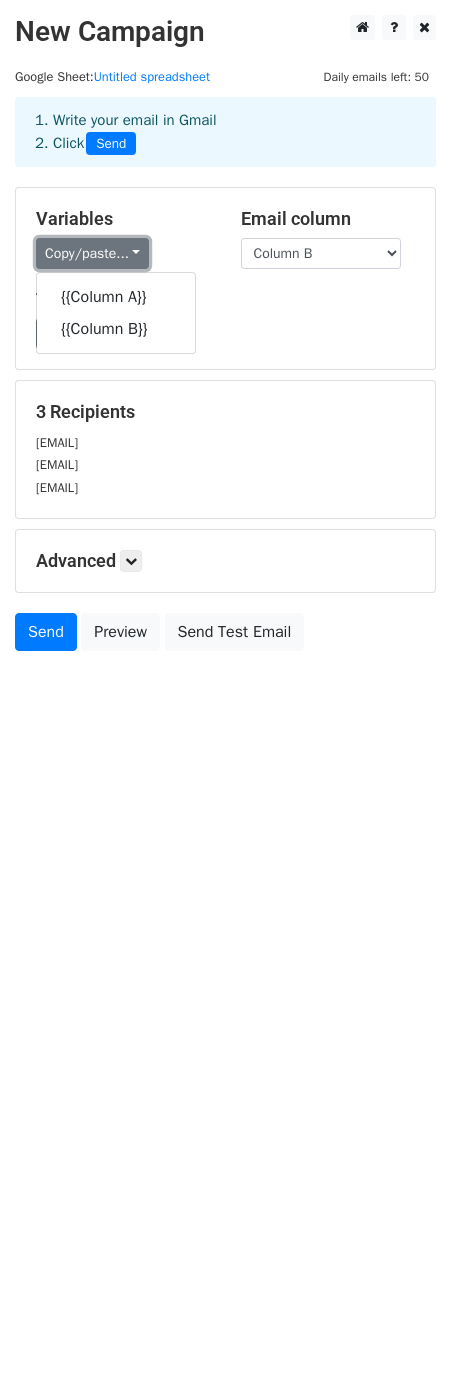 click on "Copy/paste..." at bounding box center [92, 253] 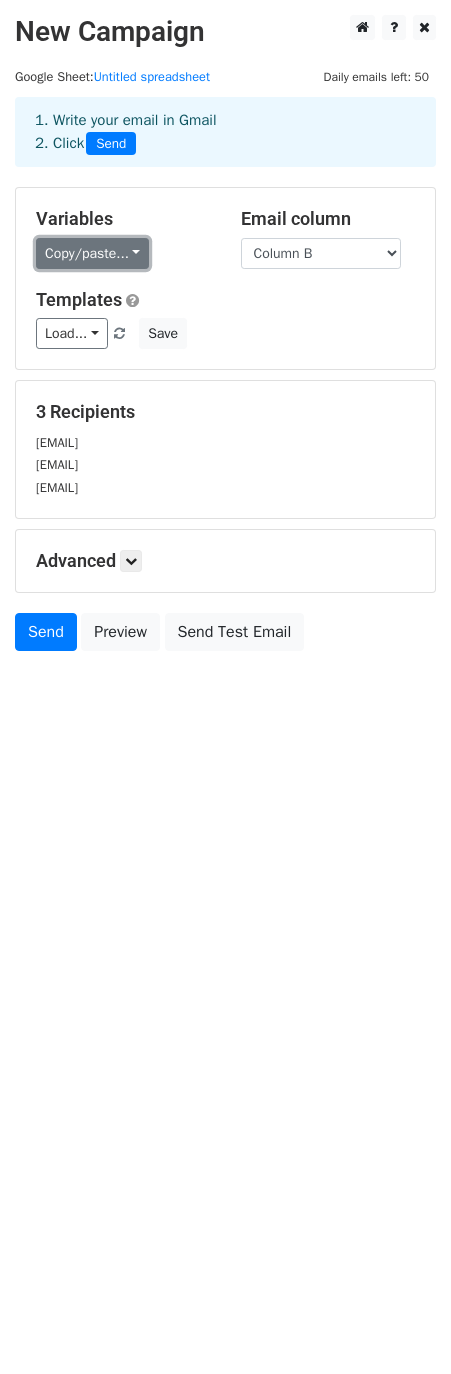 click on "Copy/paste..." at bounding box center [92, 253] 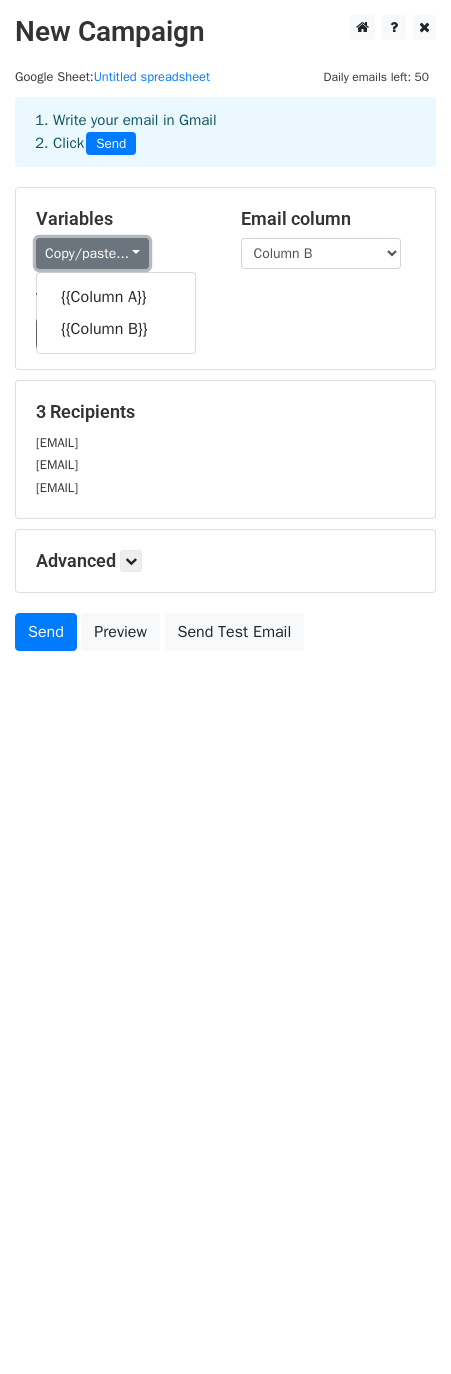 click on "Copy/paste..." at bounding box center [92, 253] 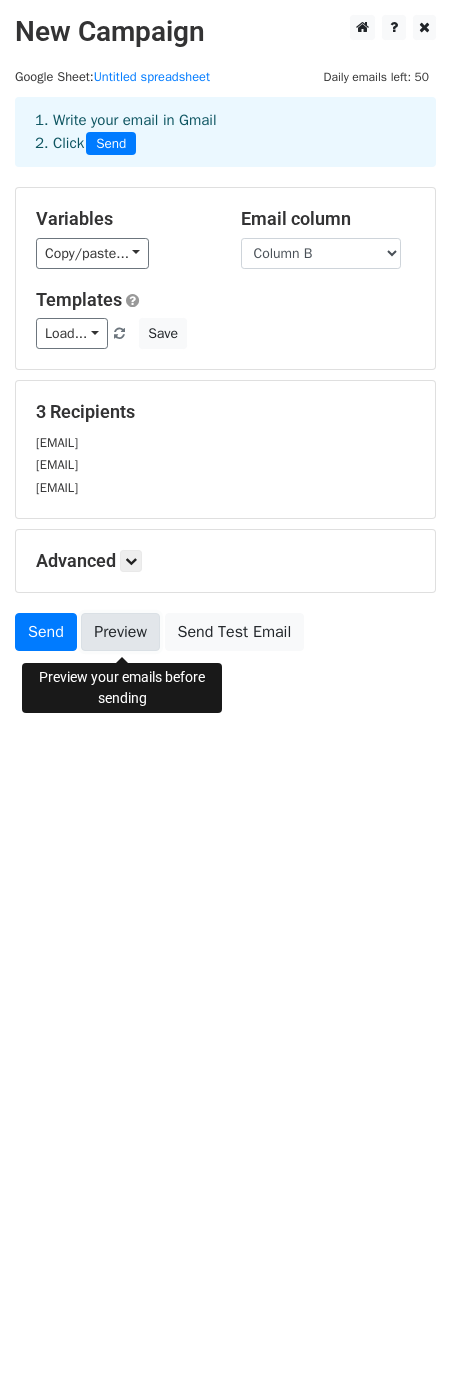 click on "Preview" at bounding box center [120, 632] 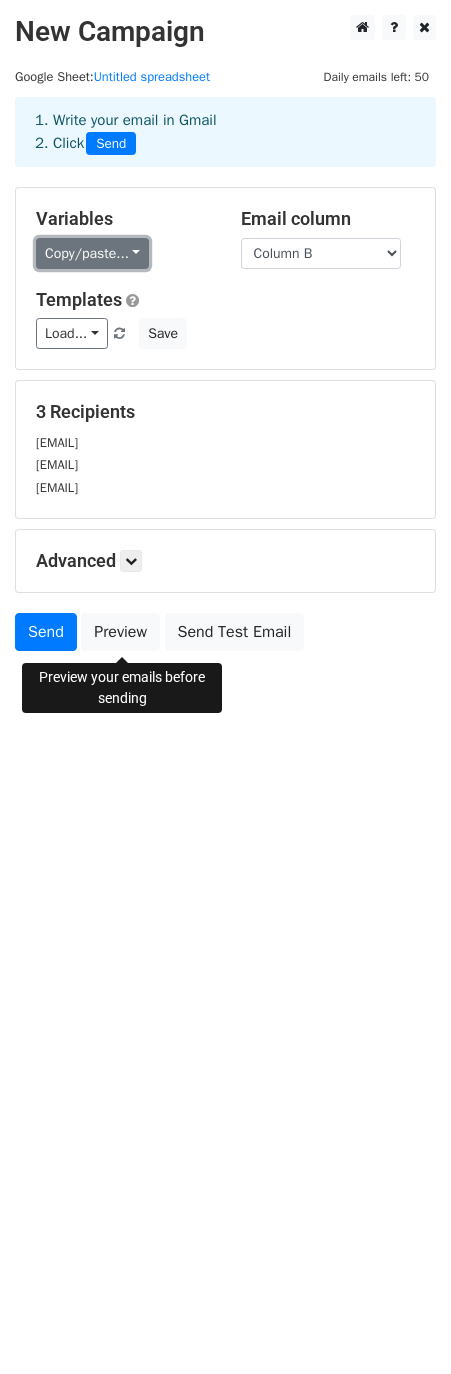 click on "Copy/paste..." at bounding box center [92, 253] 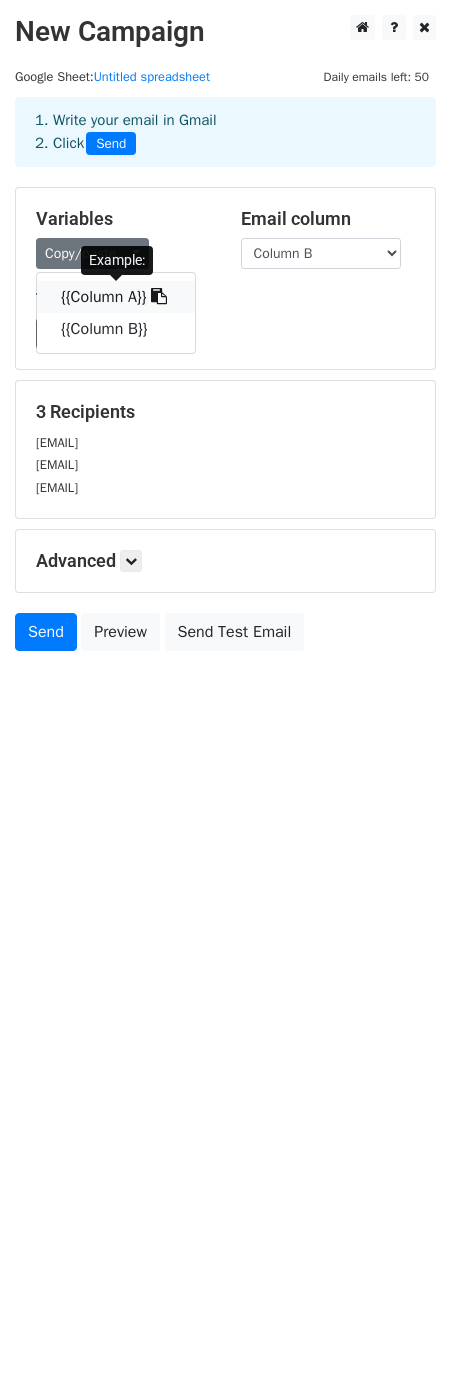 click on "{{Column A}}" at bounding box center [116, 297] 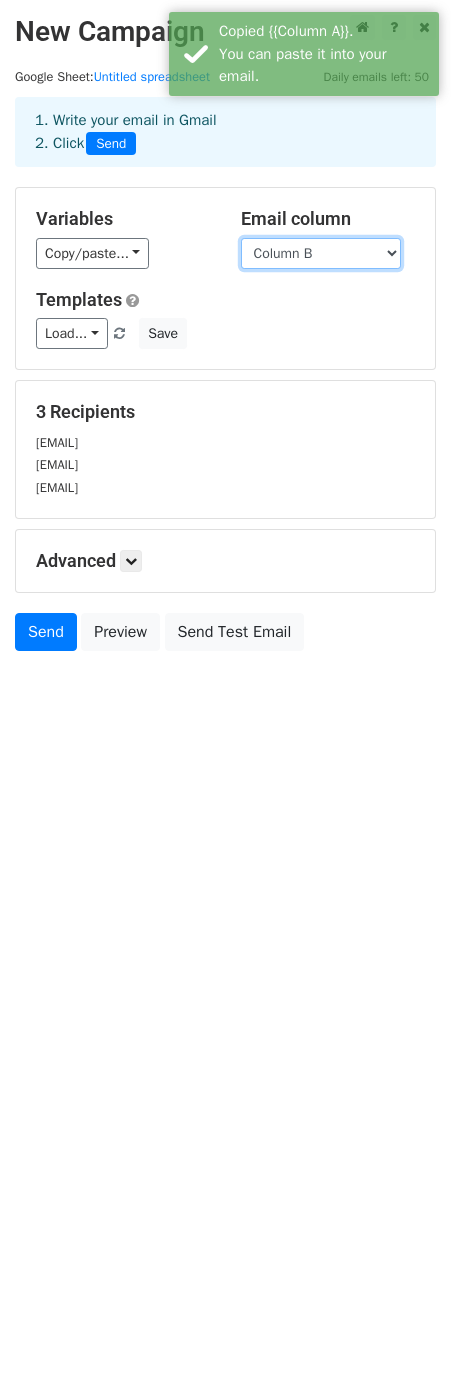 click on "Column A
Column B" at bounding box center [321, 253] 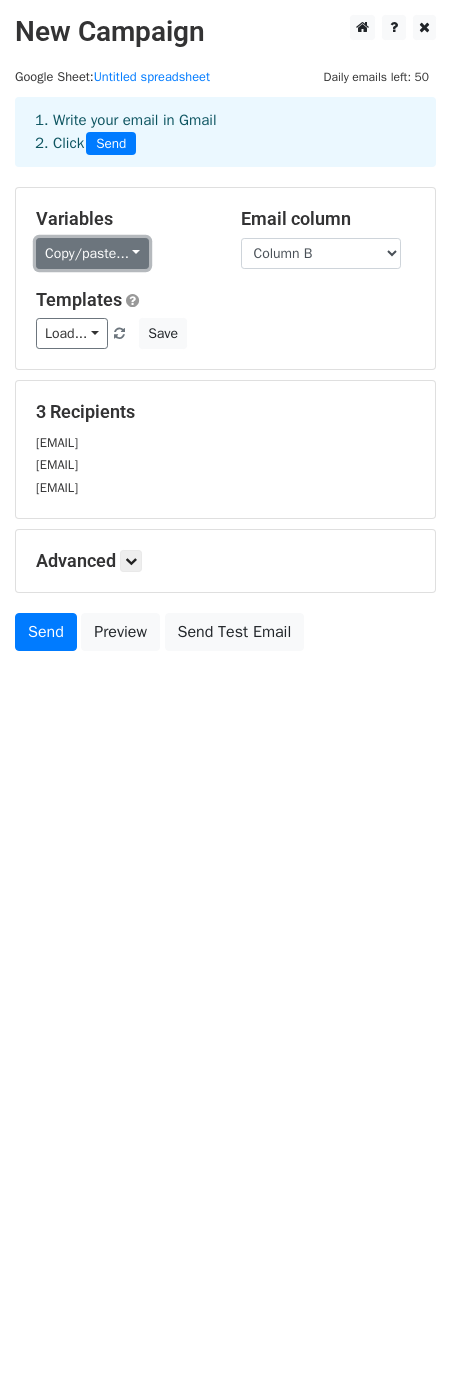 click on "Copy/paste..." at bounding box center [92, 253] 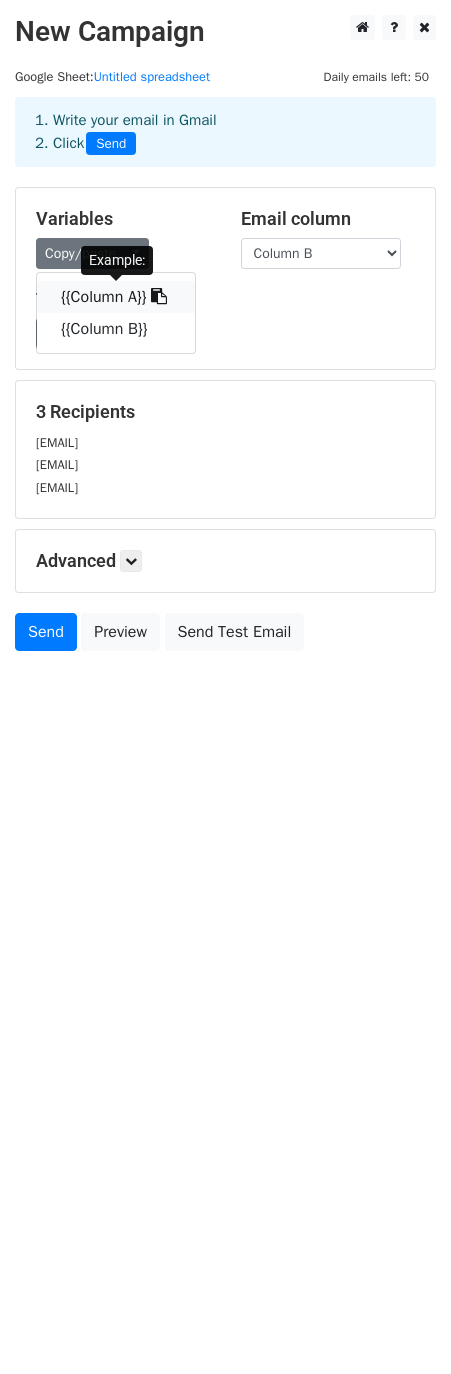 click on "{{Column A}}" at bounding box center [116, 297] 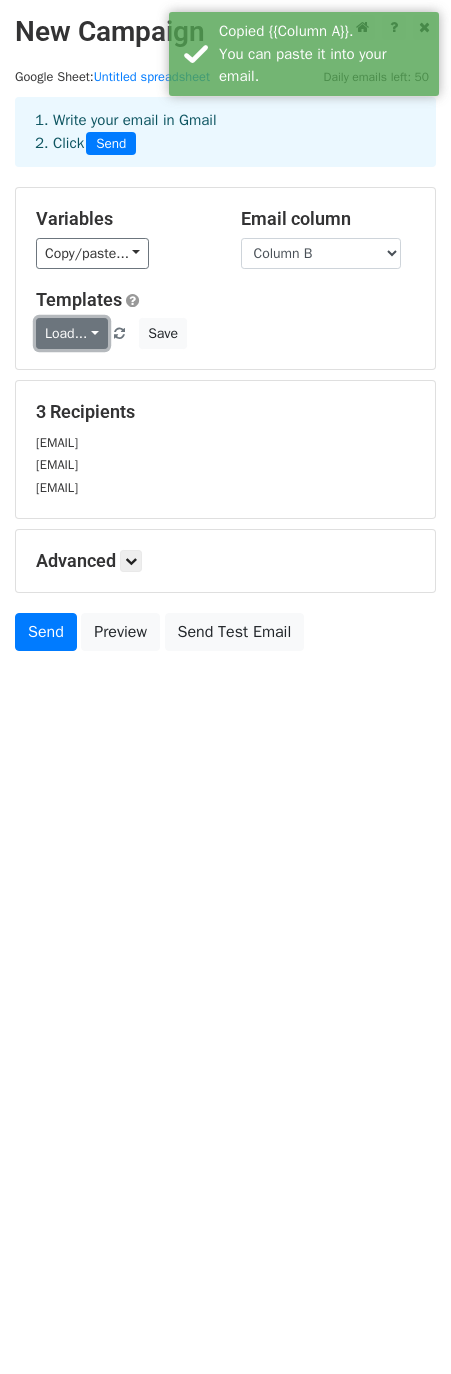 click on "Load..." at bounding box center (72, 333) 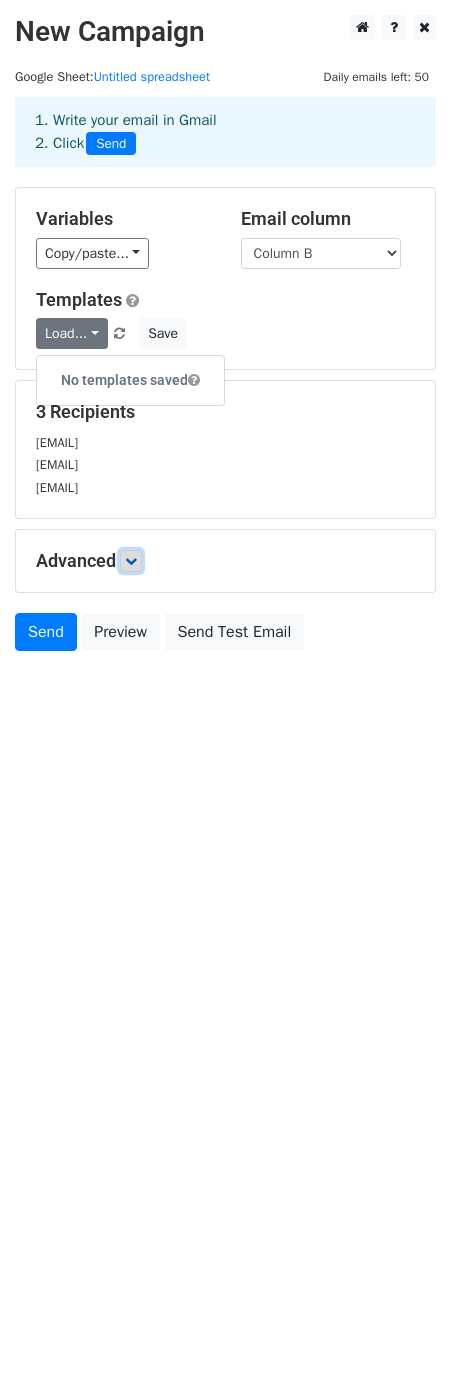 click at bounding box center (131, 561) 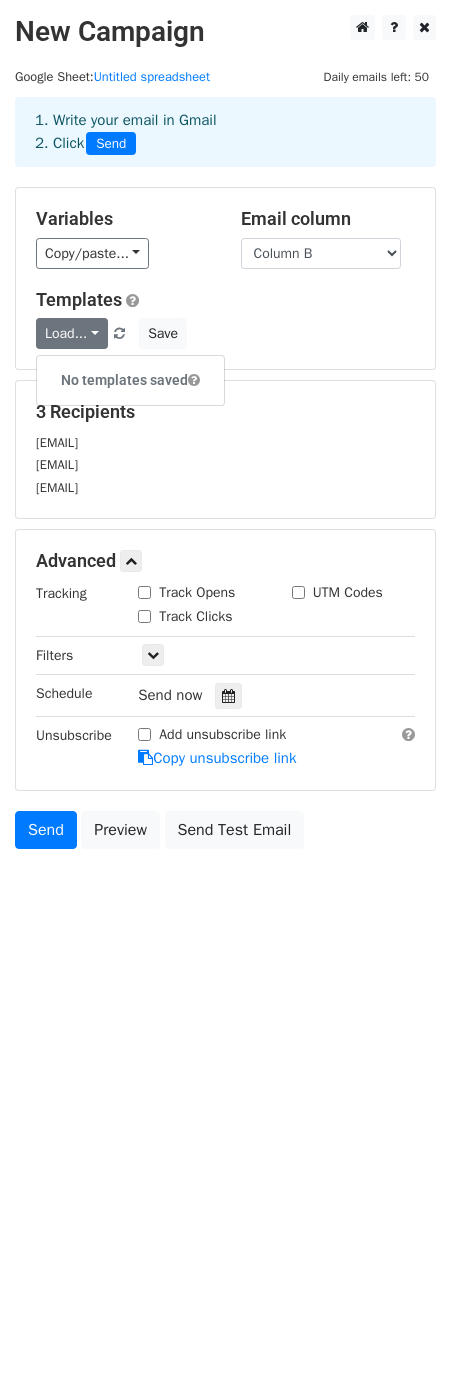 click on "Track Opens" at bounding box center (197, 592) 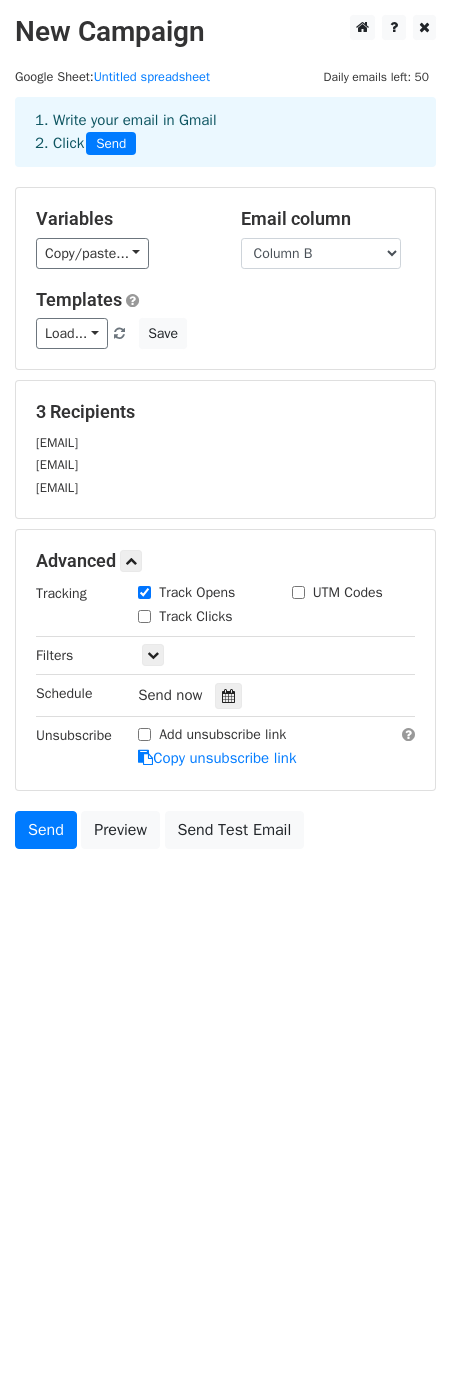 click on "Track Clicks" at bounding box center (195, 616) 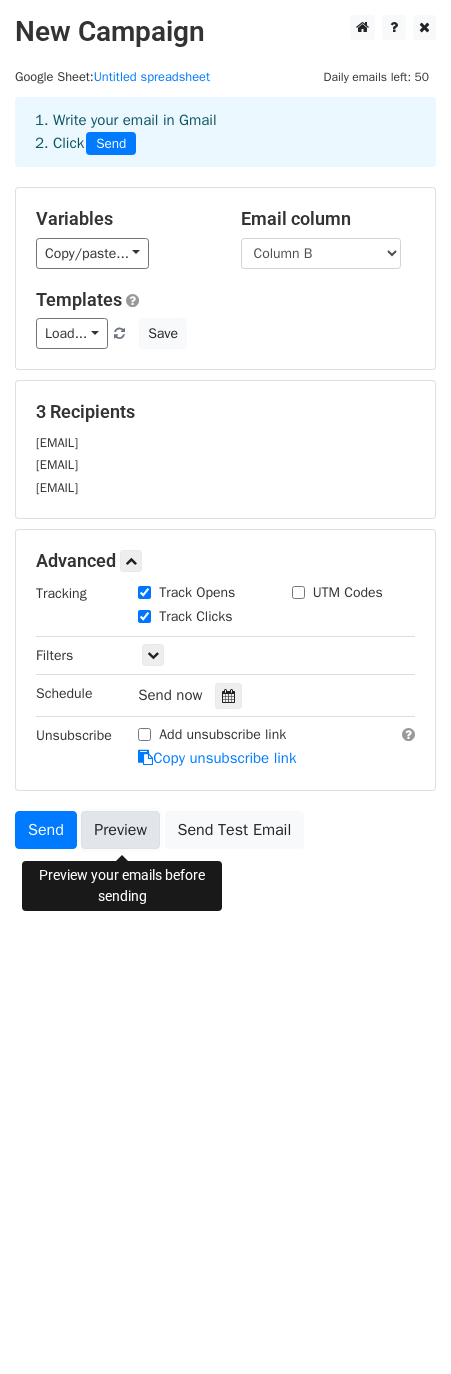 click on "Preview" at bounding box center [120, 830] 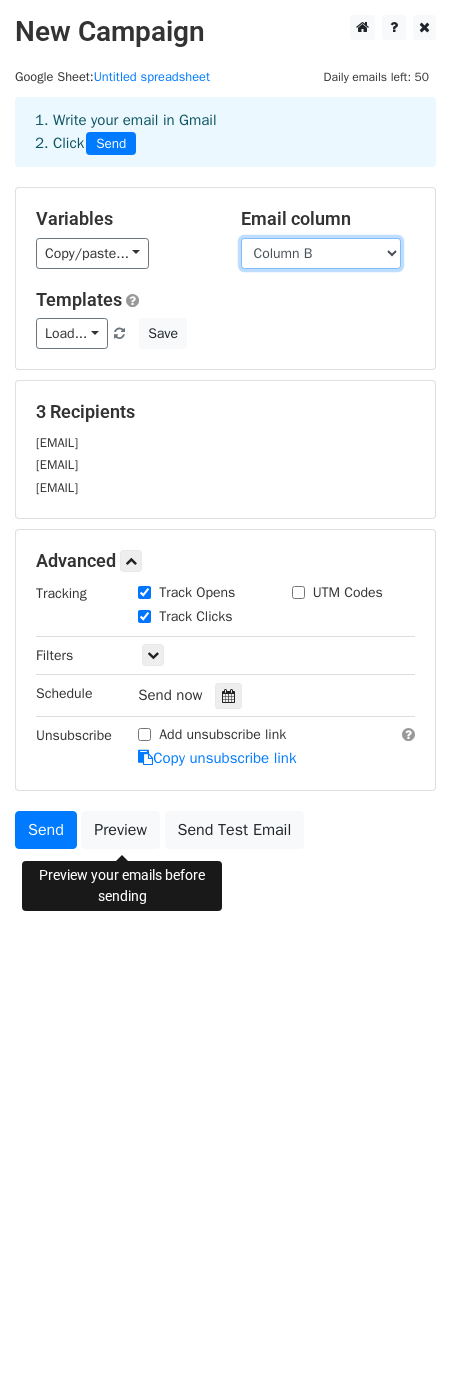 click on "Column A
Column B" at bounding box center [321, 253] 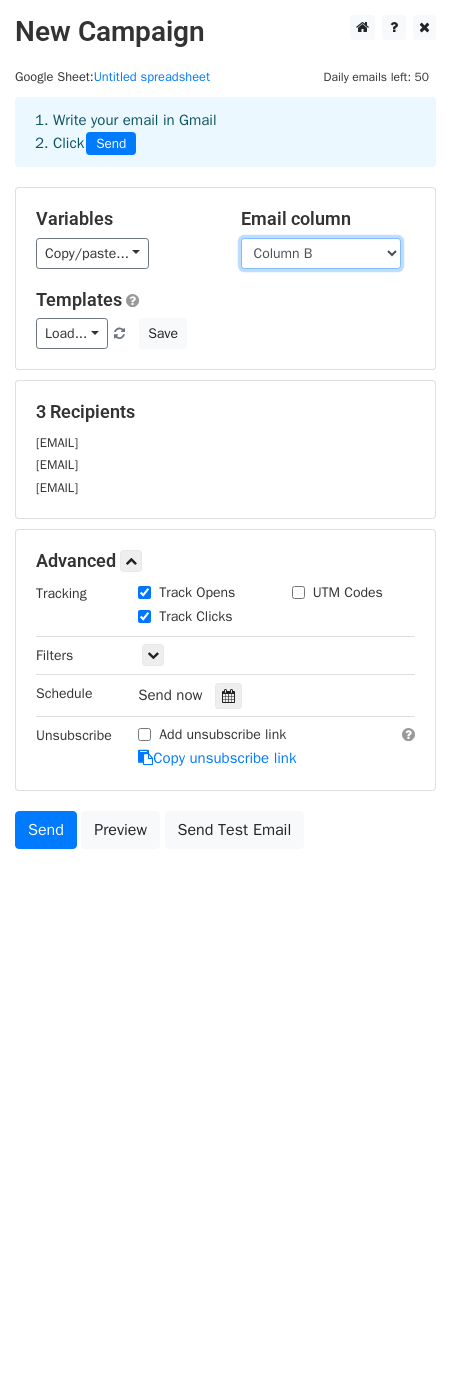 click on "Column A
Column B" at bounding box center (321, 253) 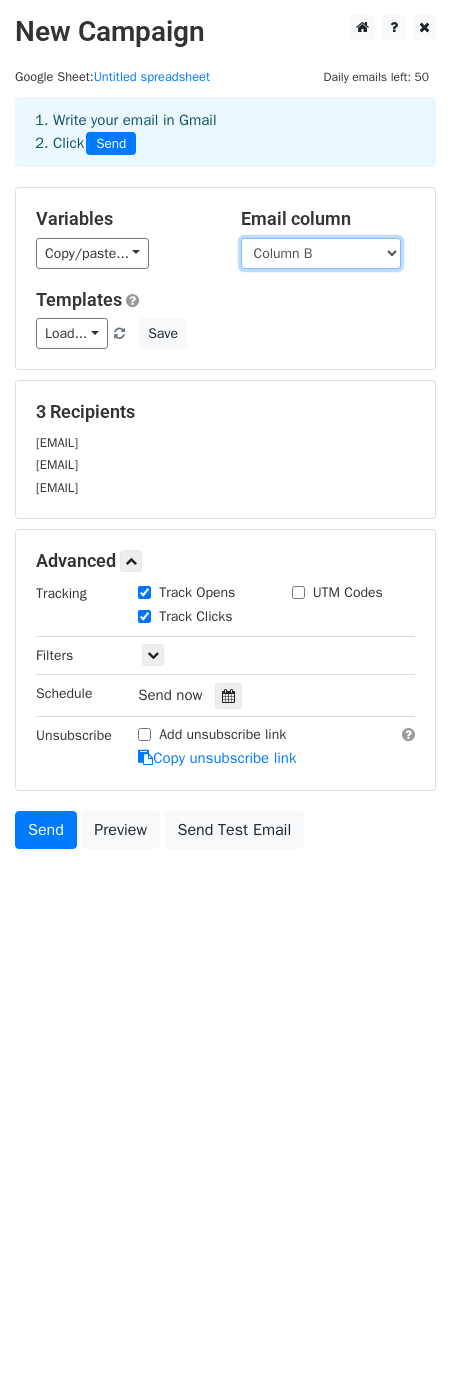 click on "Column A
Column B" at bounding box center (321, 253) 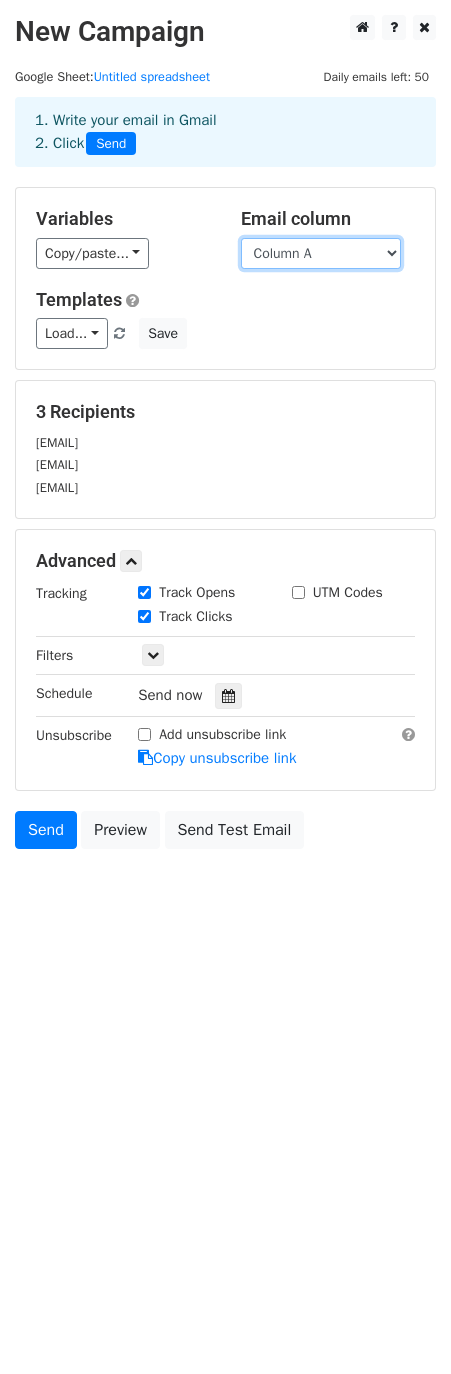 click on "Column A
Column B" at bounding box center [321, 253] 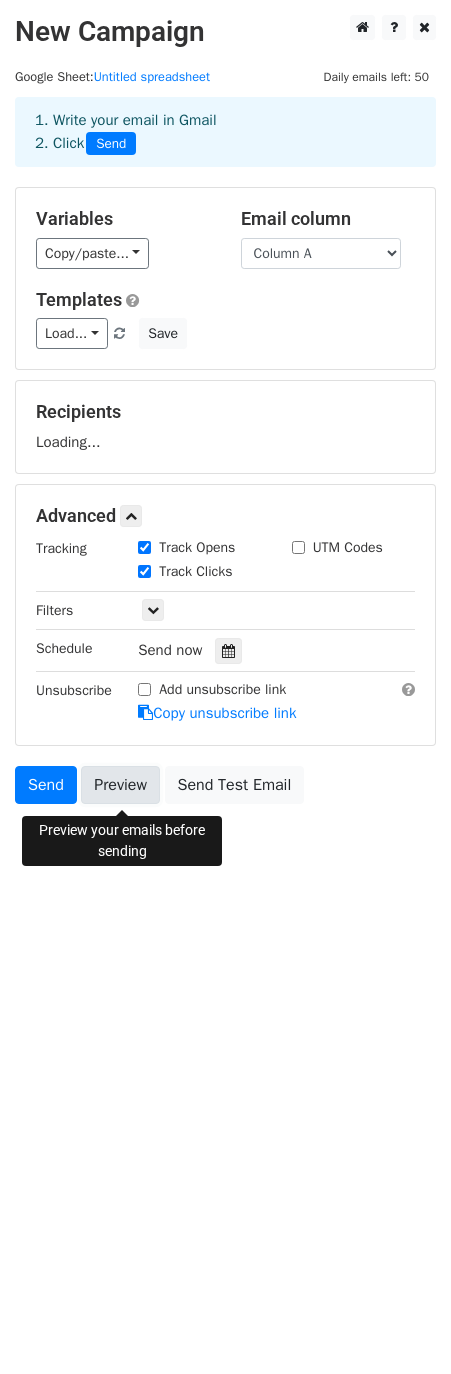 click on "Preview" at bounding box center [120, 785] 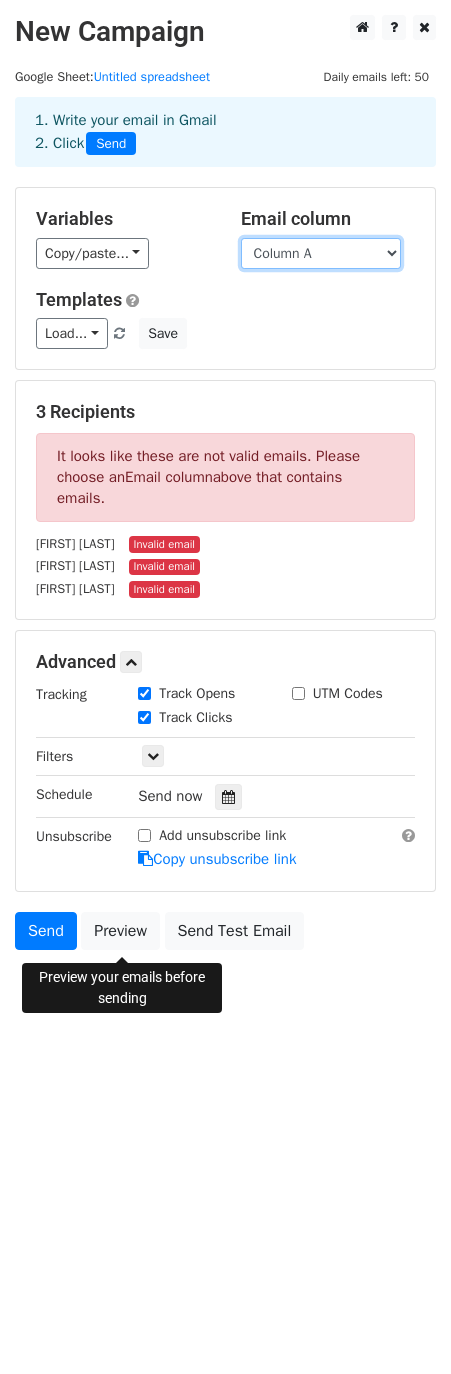 click on "Column A
Column B" at bounding box center (321, 253) 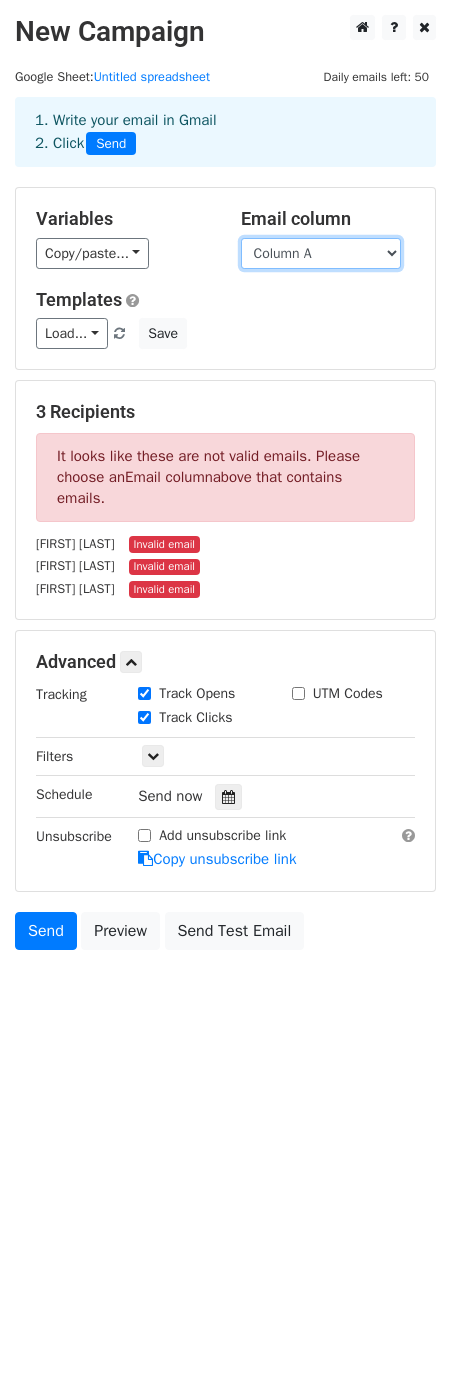 select on "Column B" 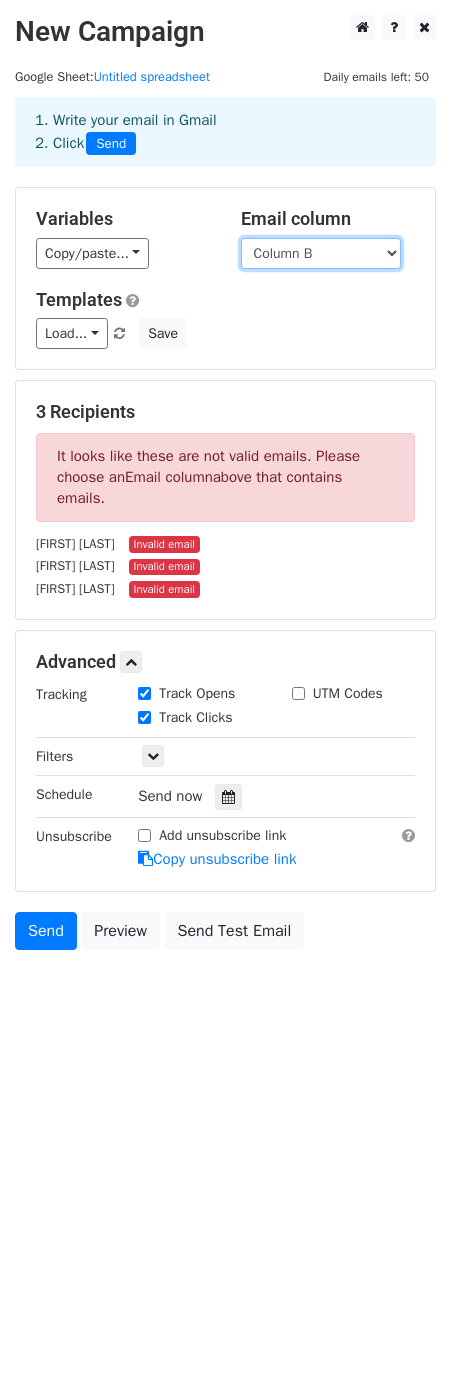 click on "Column A
Column B" at bounding box center (321, 253) 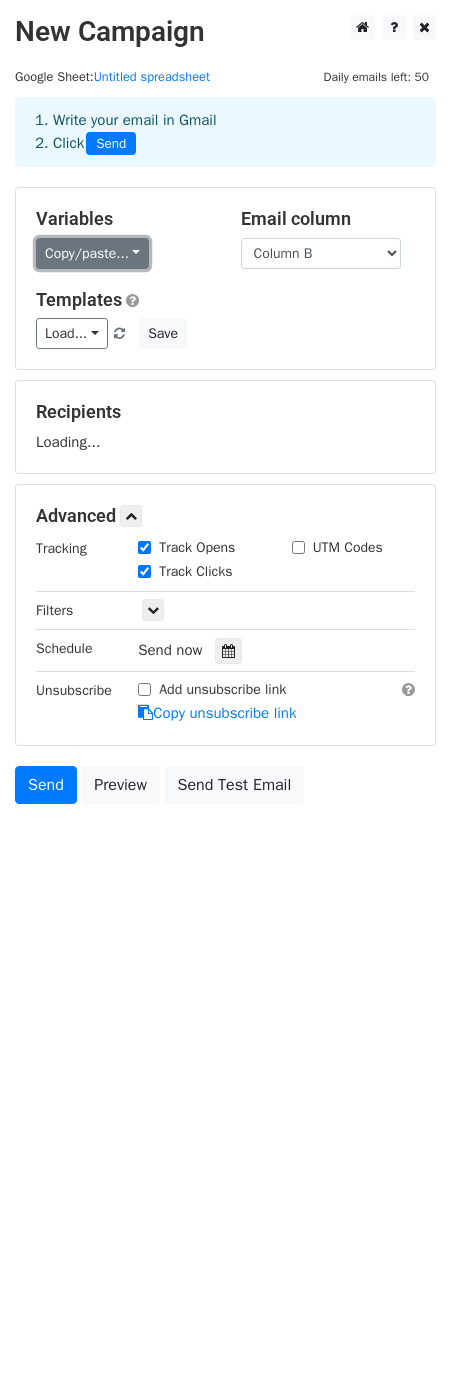 click on "Copy/paste..." at bounding box center [92, 253] 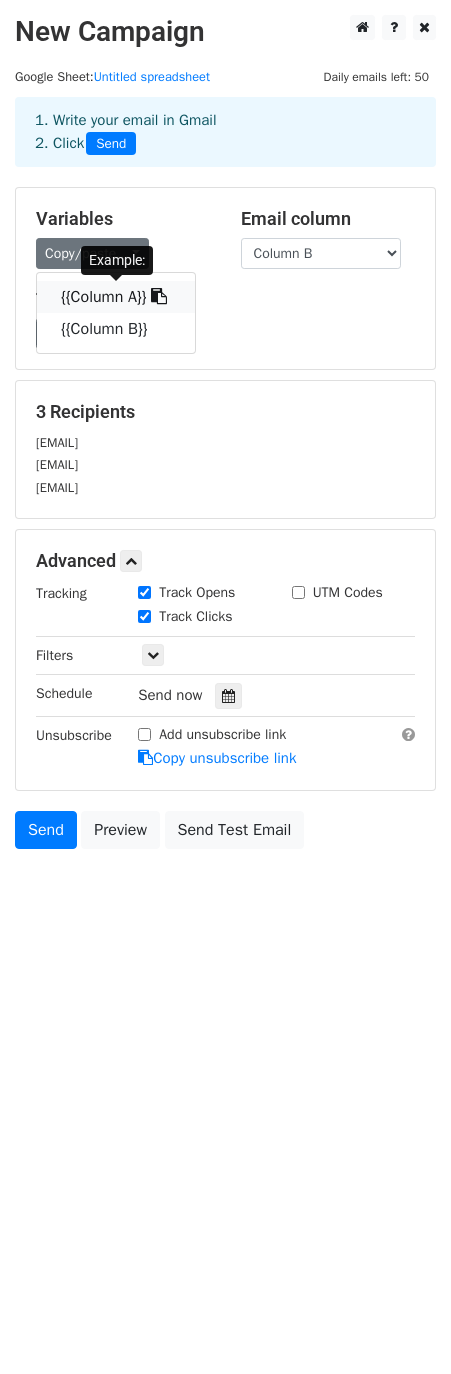 click on "{{Column A}}" at bounding box center [116, 297] 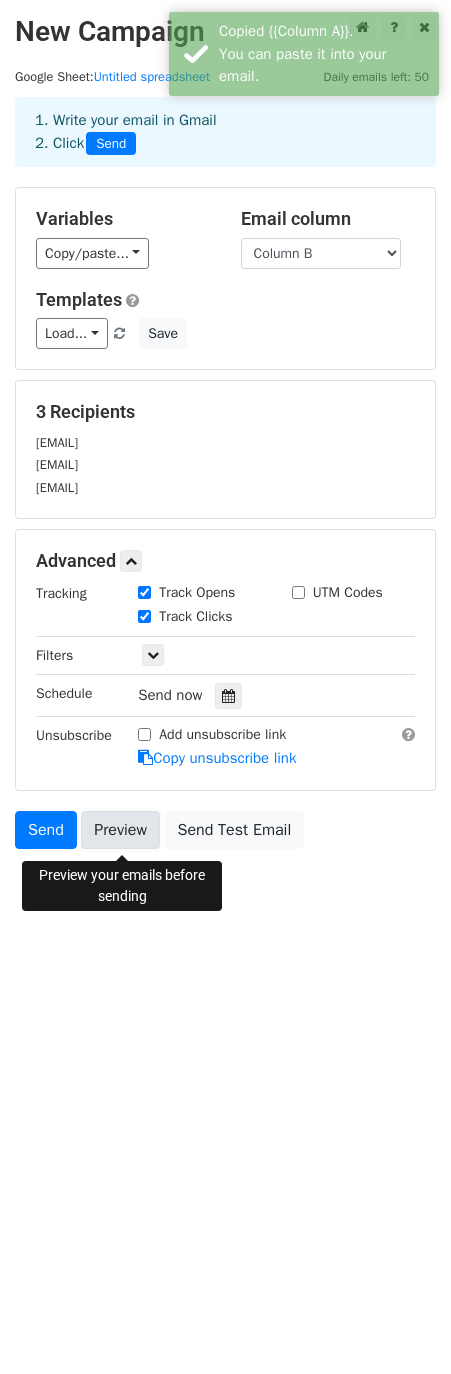 click on "Preview" at bounding box center [120, 830] 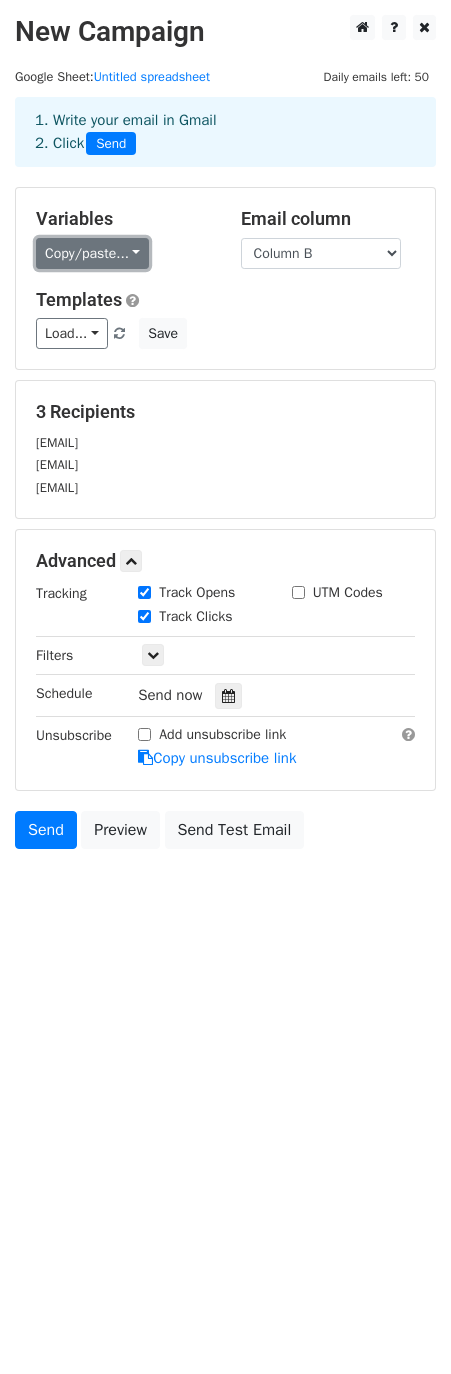 click on "Copy/paste..." at bounding box center [92, 253] 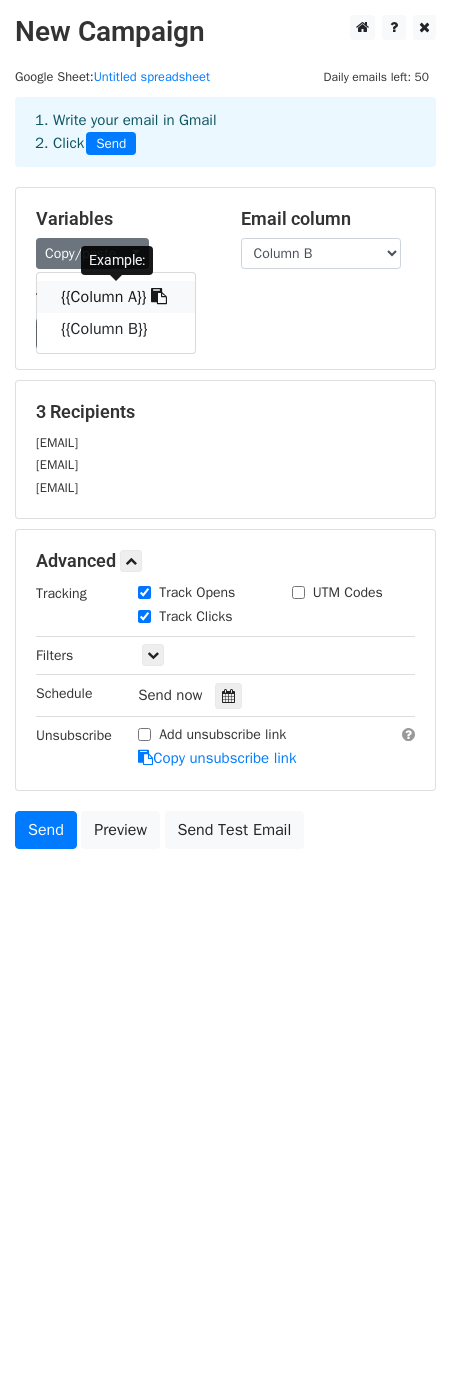 click on "{{Column A}}" at bounding box center (116, 297) 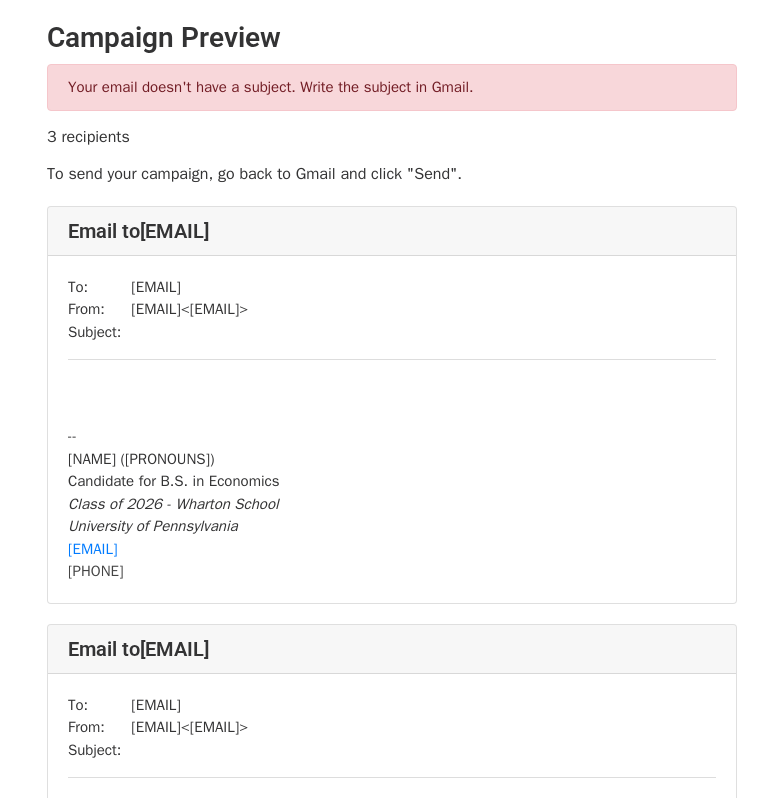 scroll, scrollTop: 0, scrollLeft: 0, axis: both 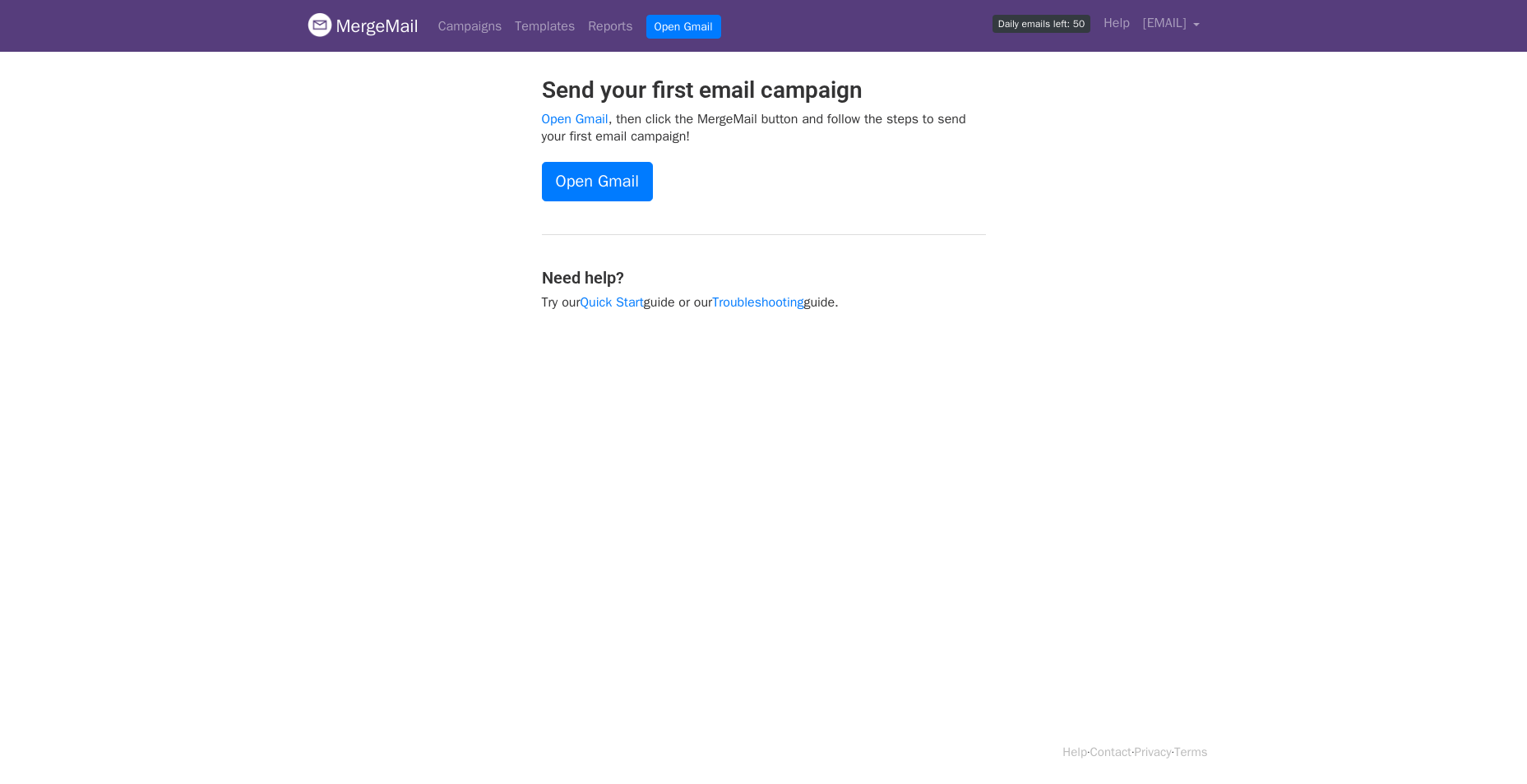 click on "Daily emails left: 50" at bounding box center (1041, 24) 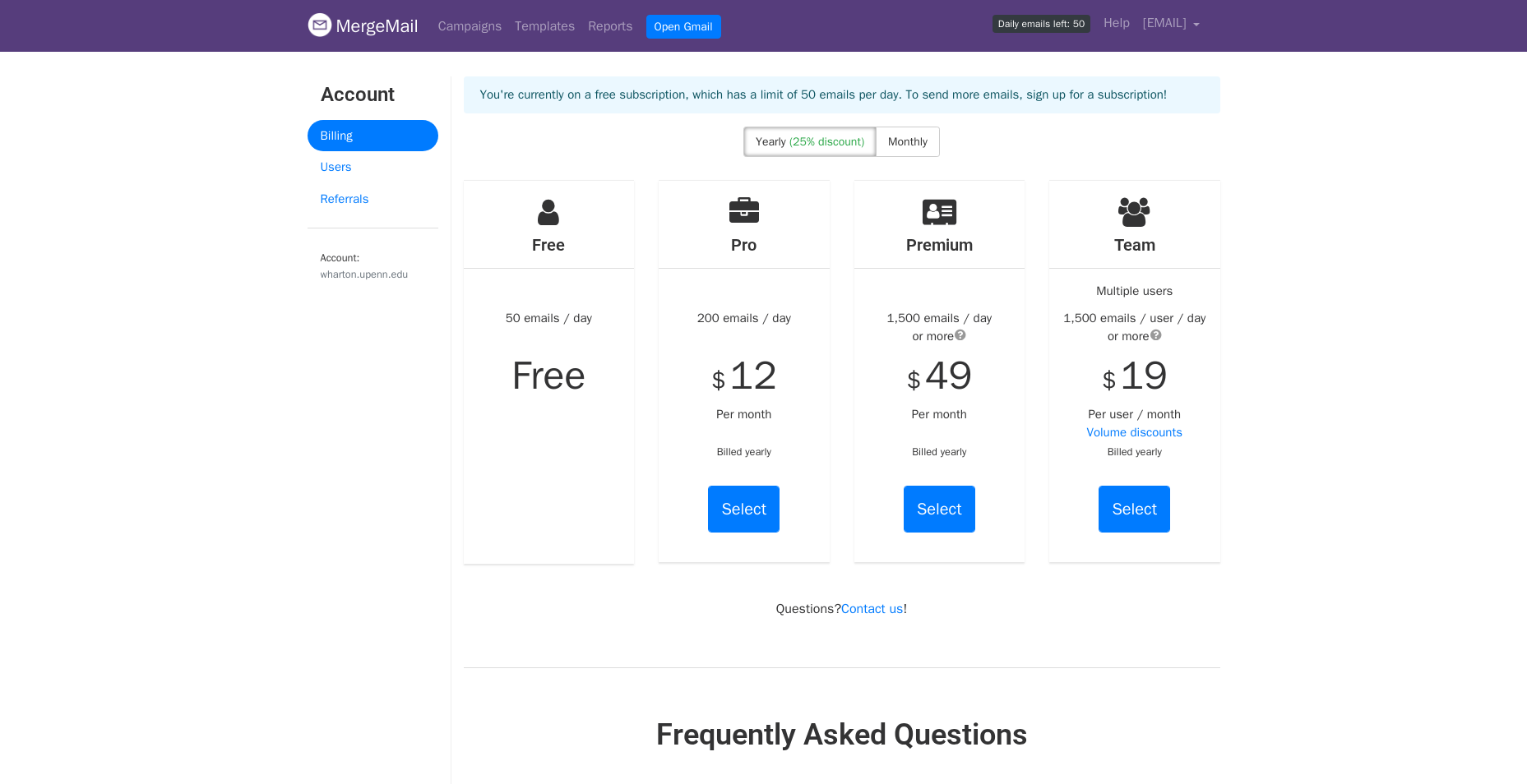 scroll, scrollTop: 0, scrollLeft: 0, axis: both 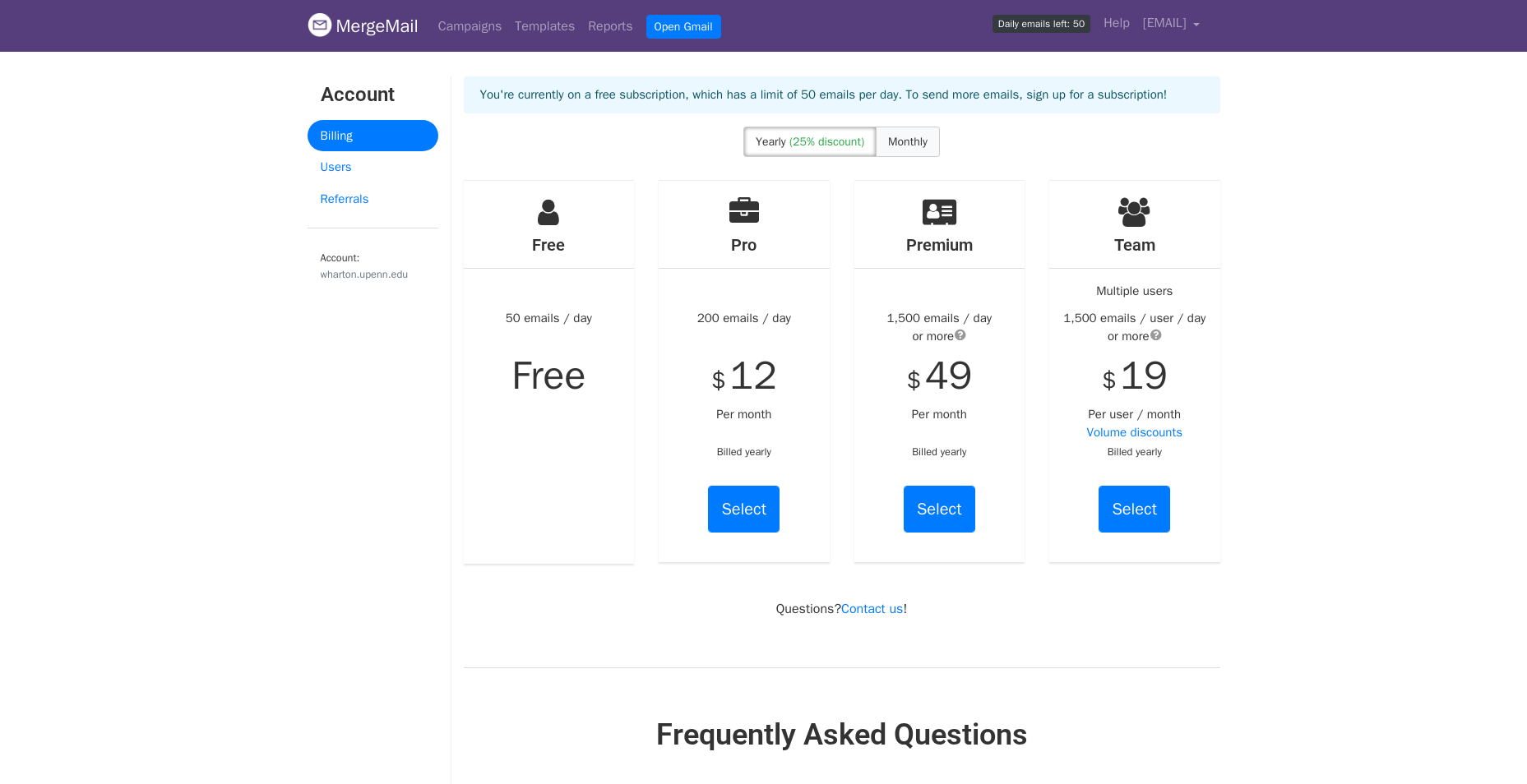 click on "Monthly" at bounding box center [908, 141] 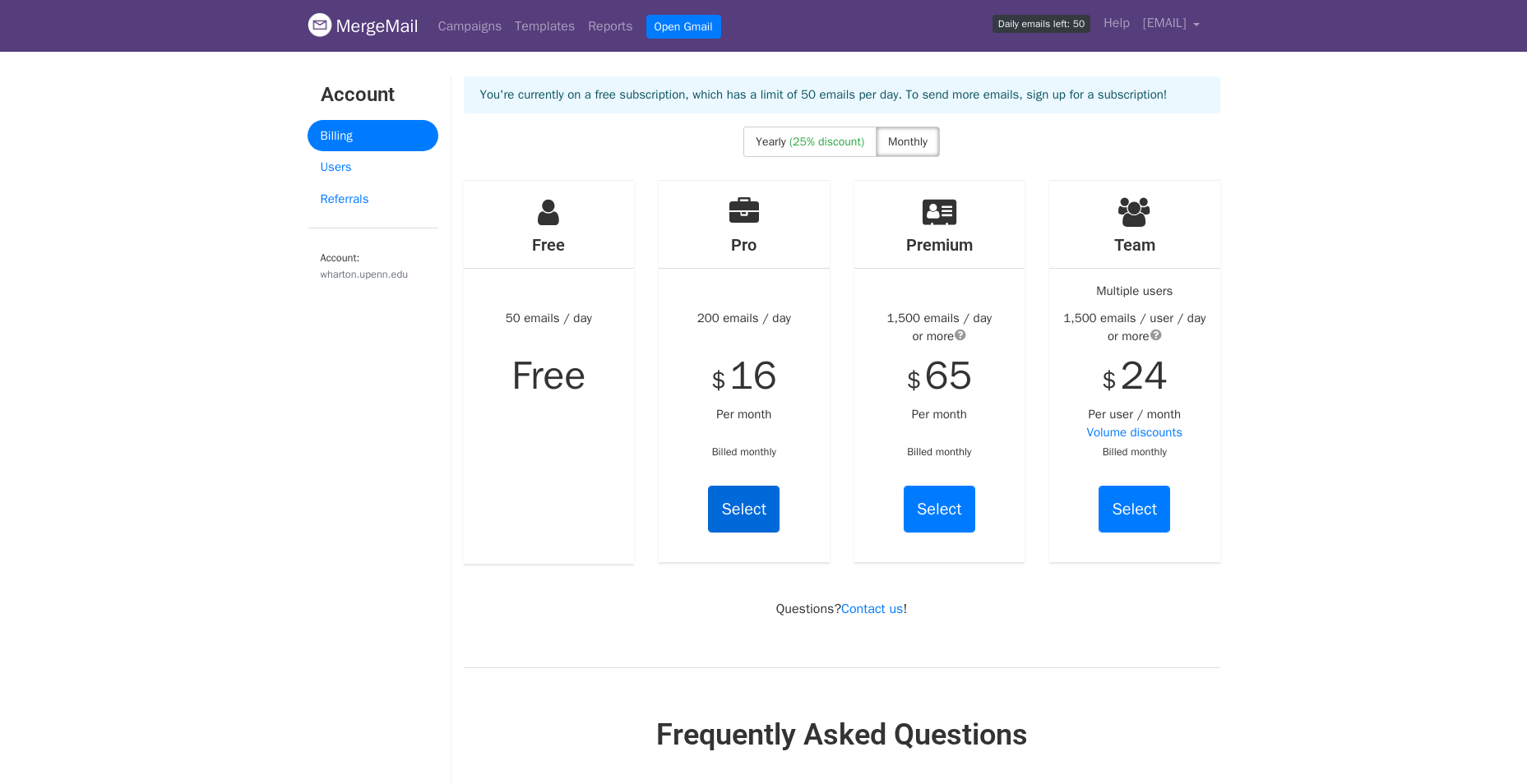 drag, startPoint x: 749, startPoint y: 482, endPoint x: 752, endPoint y: 505, distance: 23.194827 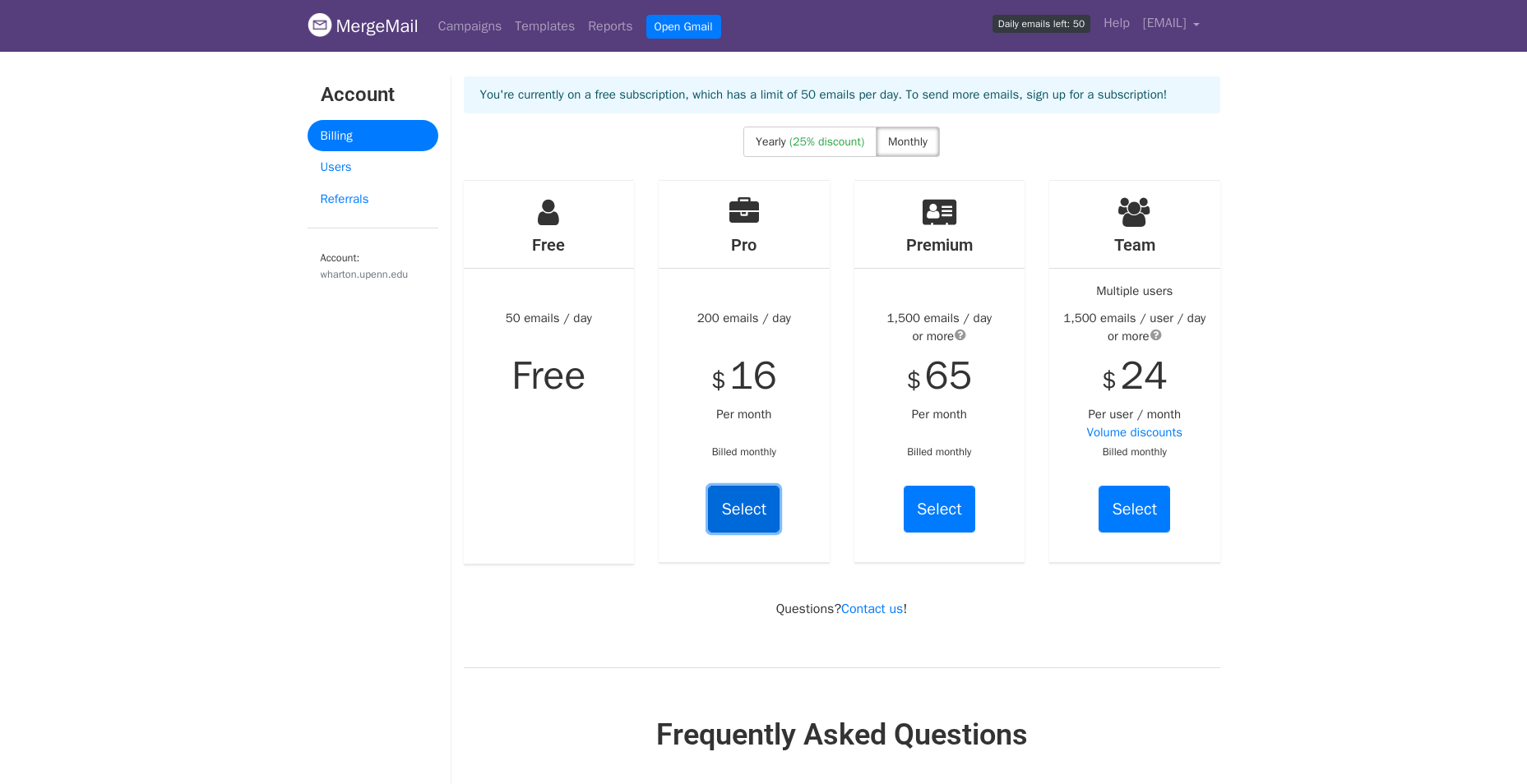 click on "Select" at bounding box center (743, 509) 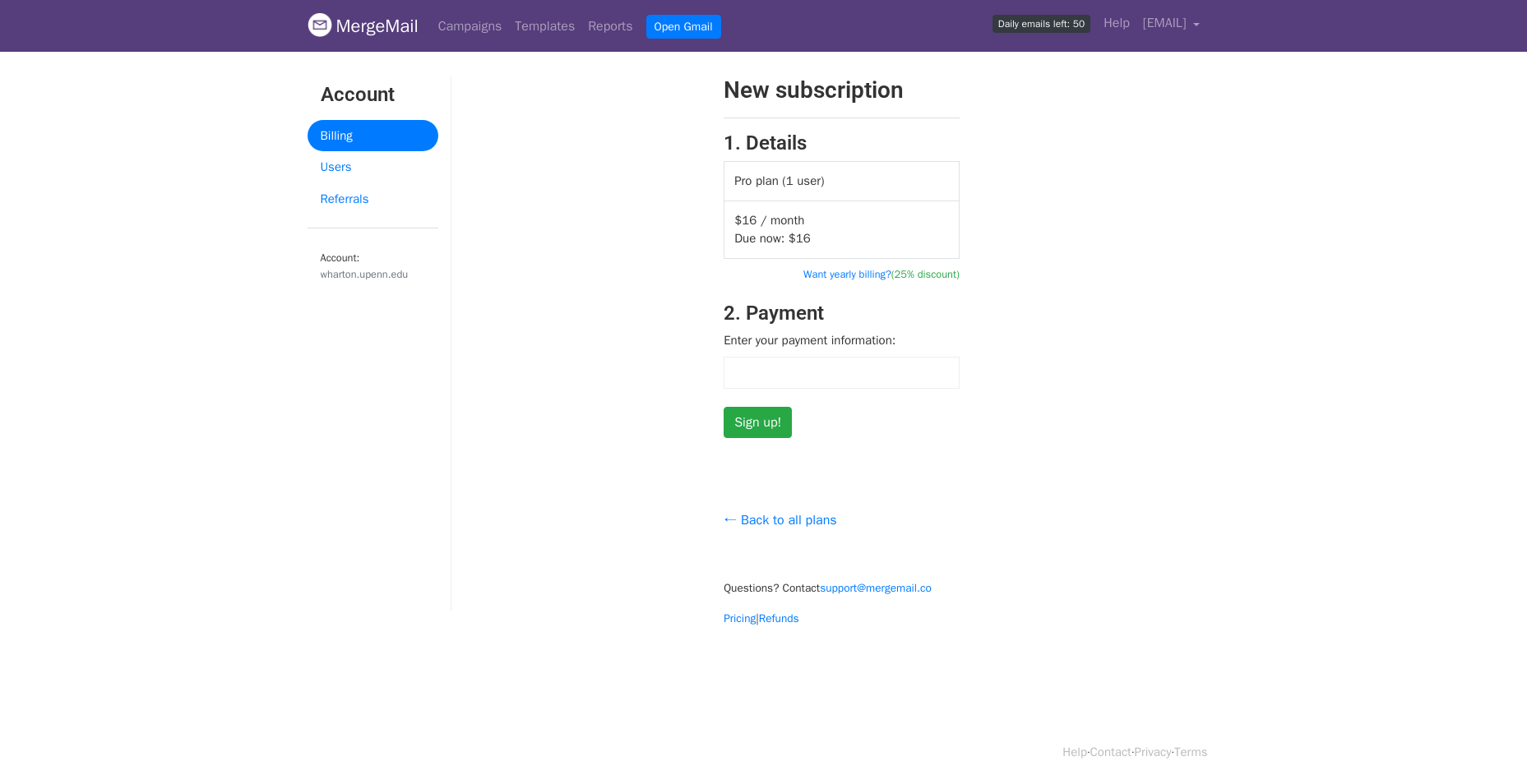 scroll, scrollTop: 0, scrollLeft: 0, axis: both 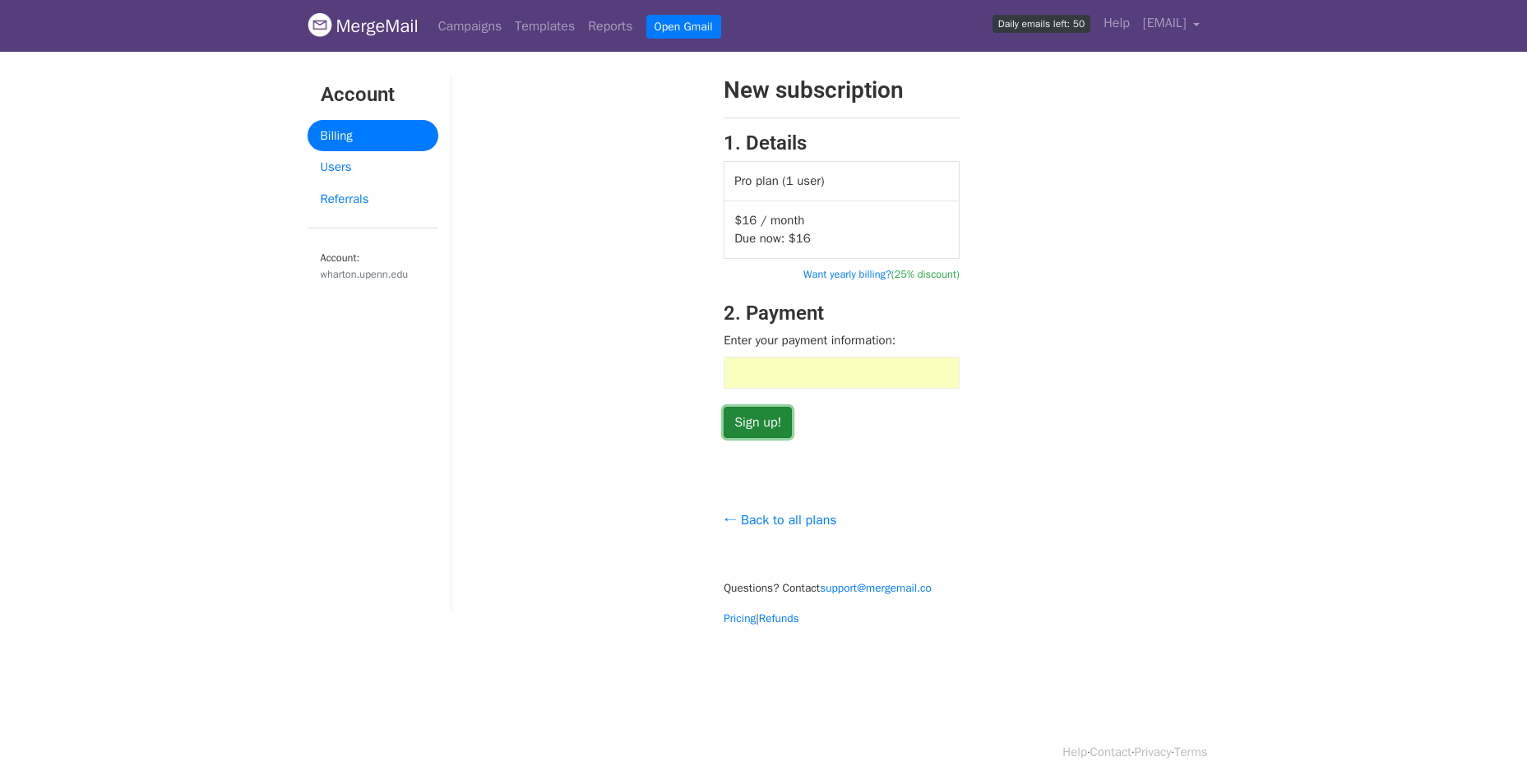 click on "Sign up!" at bounding box center [757, 422] 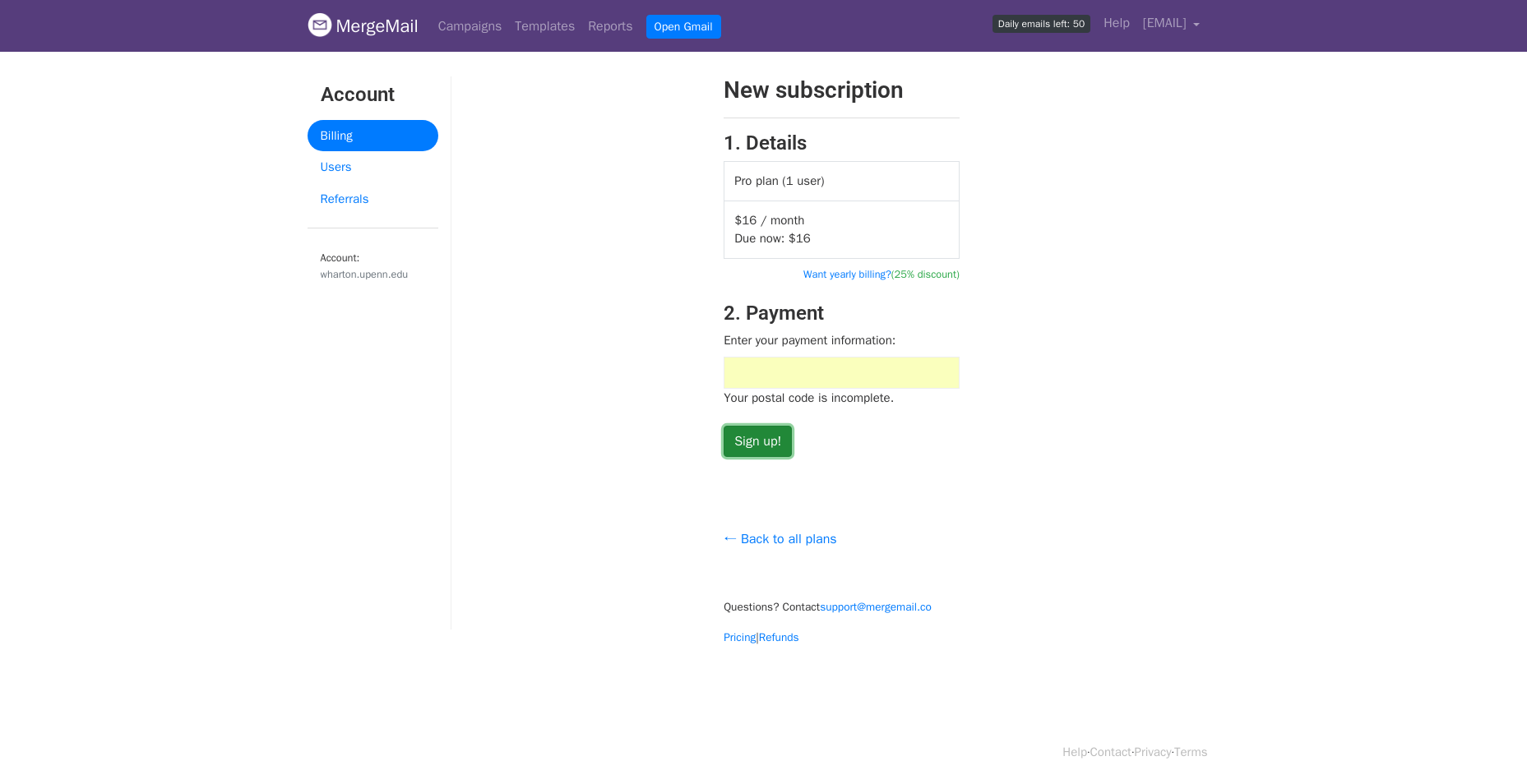 click on "Sign up!" at bounding box center (757, 441) 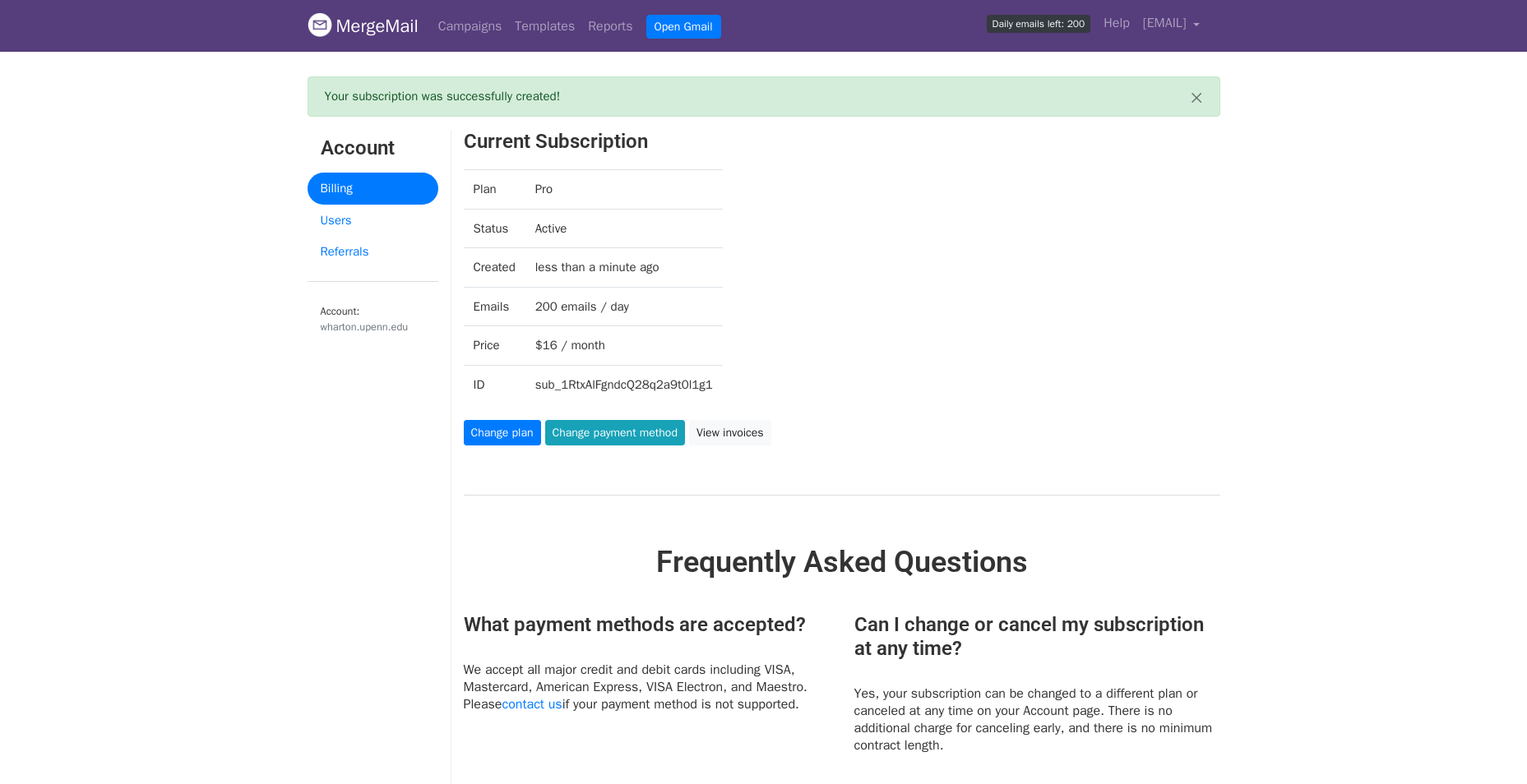 scroll, scrollTop: 0, scrollLeft: 0, axis: both 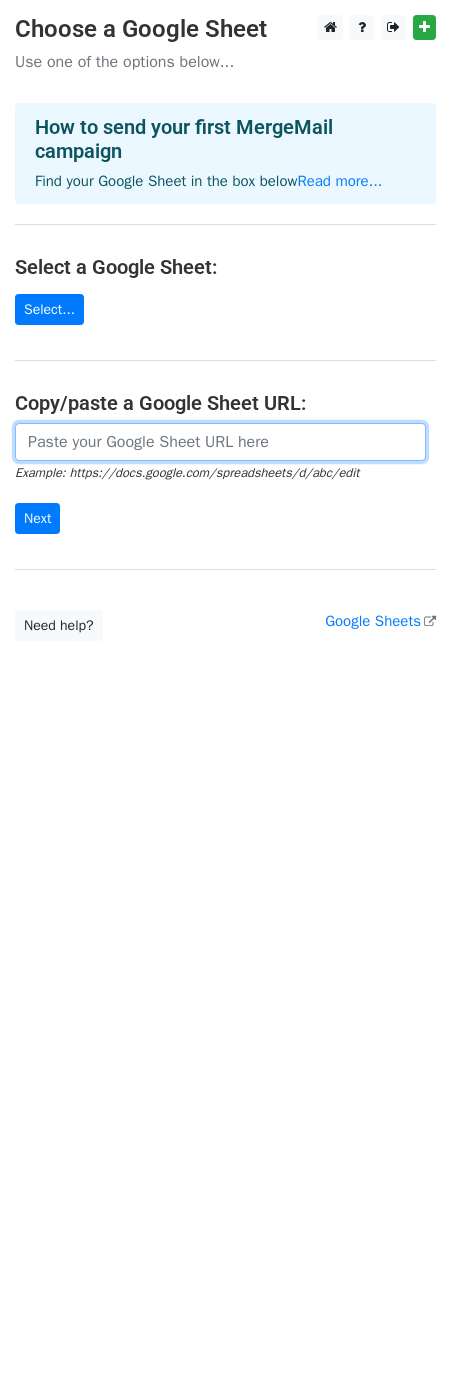 click at bounding box center [220, 442] 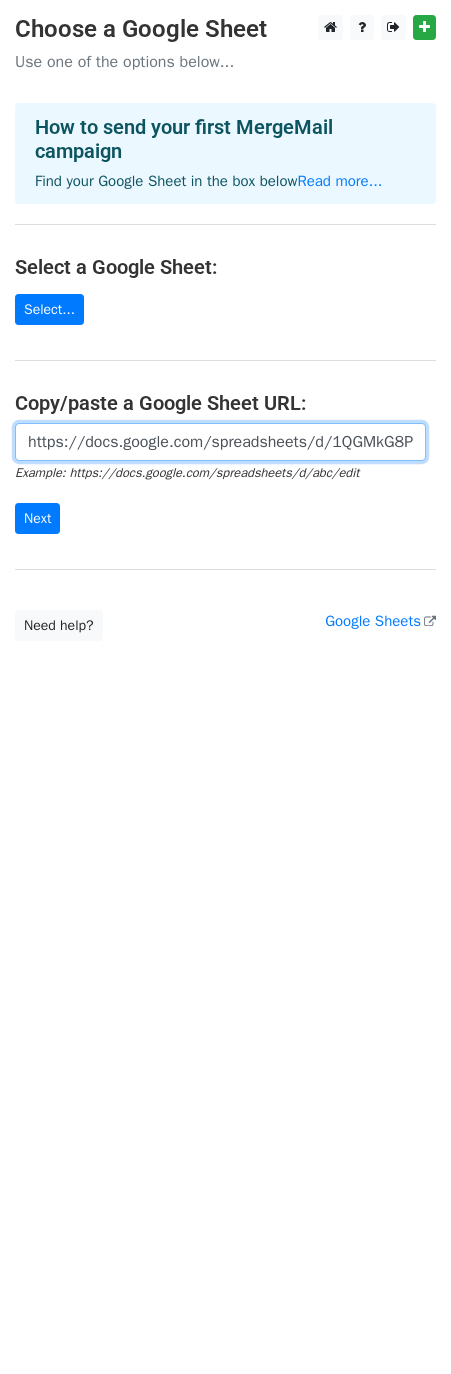 scroll, scrollTop: 0, scrollLeft: 433, axis: horizontal 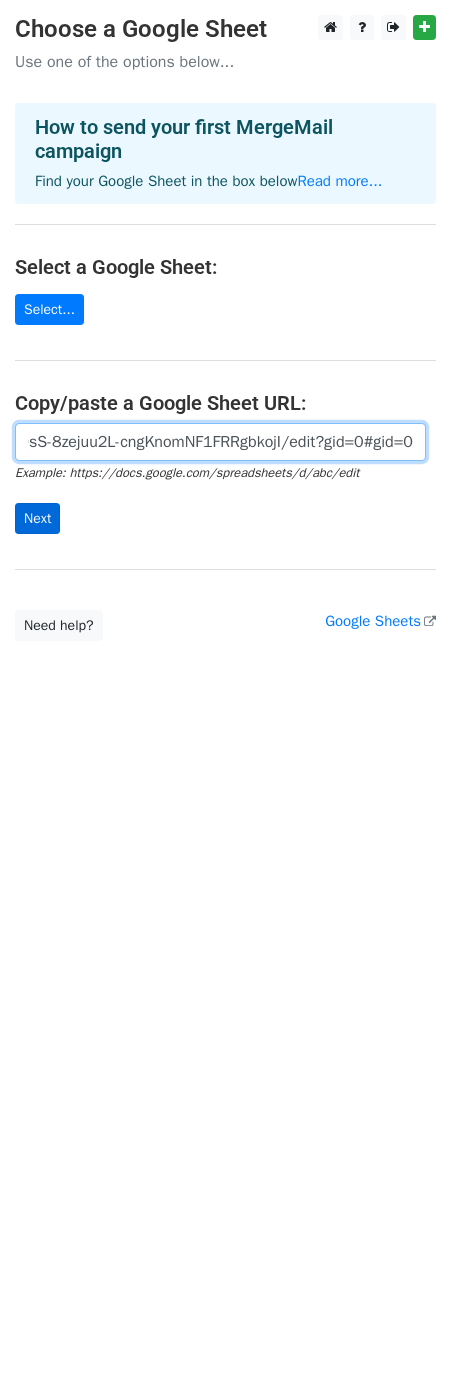 type on "https://docs.google.com/spreadsheets/d/1QGMkG8Pxqm7QsS-8zejuu2L-cngKnomNF1FRRgbkojI/edit?gid=0#gid=0" 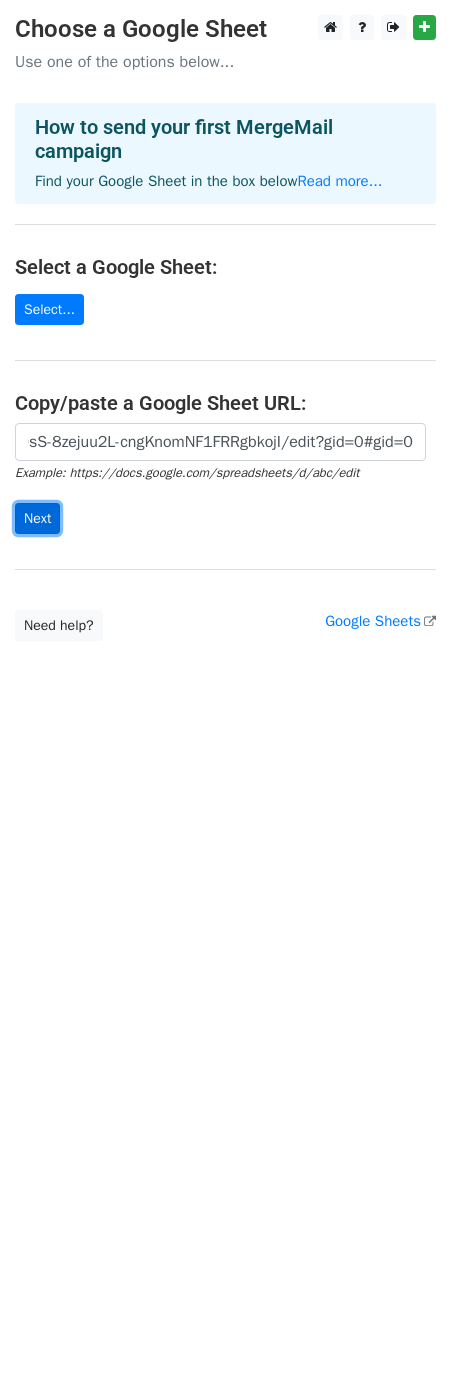 click on "Next" at bounding box center (37, 518) 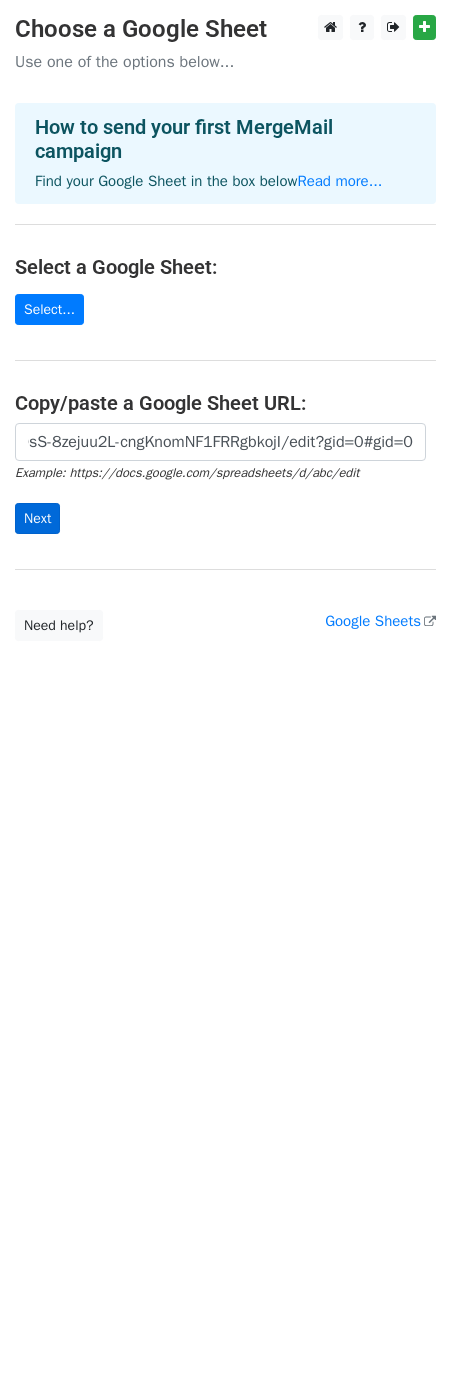 scroll, scrollTop: 0, scrollLeft: 0, axis: both 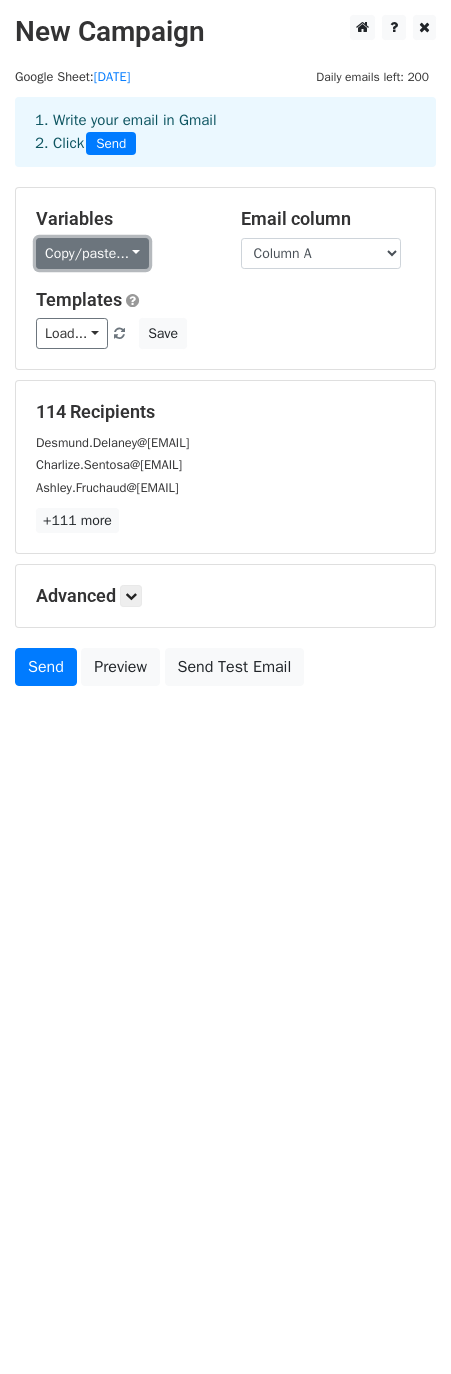 click on "Copy/paste..." at bounding box center [92, 253] 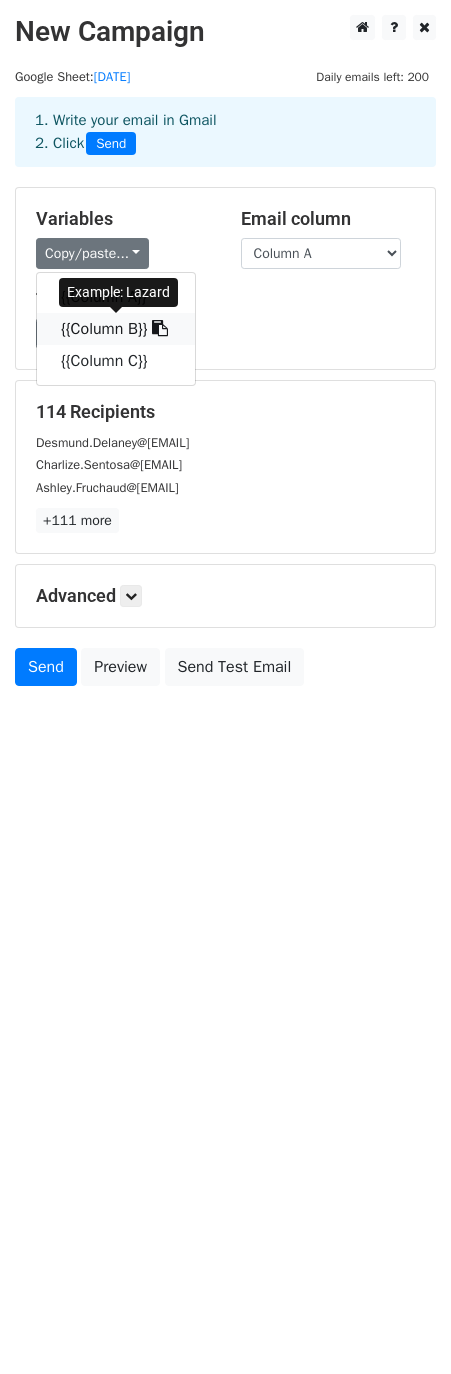 click on "{{Column B}}" at bounding box center [116, 329] 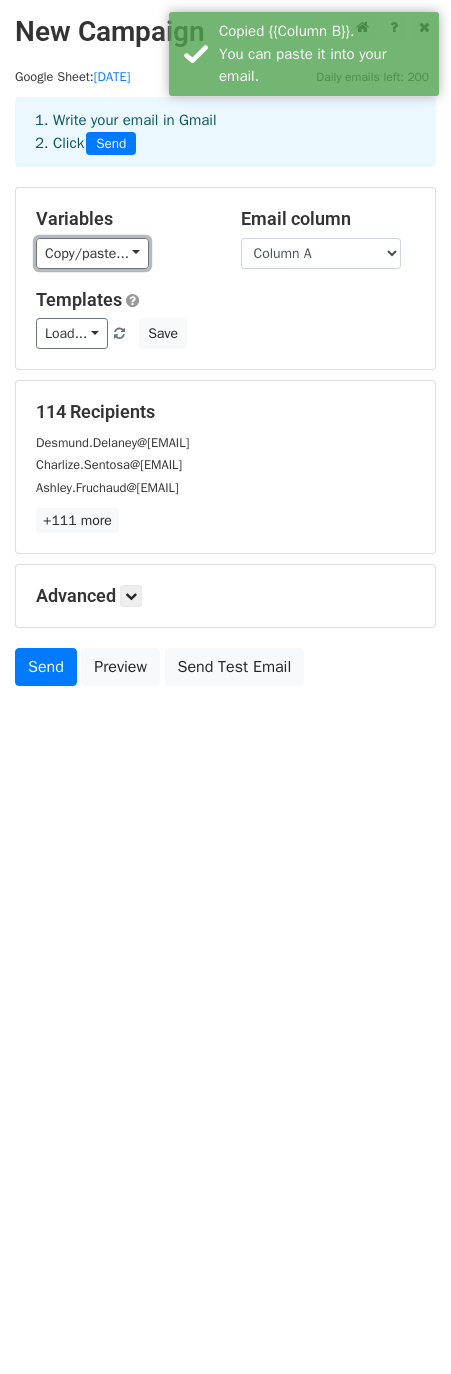 drag, startPoint x: 111, startPoint y: 248, endPoint x: 115, endPoint y: 301, distance: 53.15073 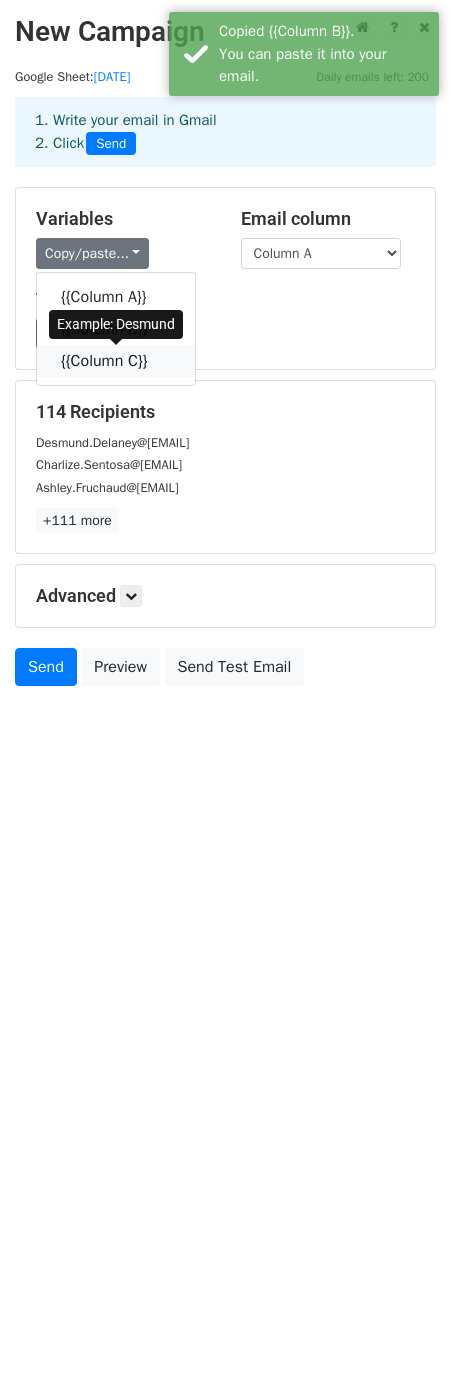 click on "{{Column C}}" at bounding box center (116, 361) 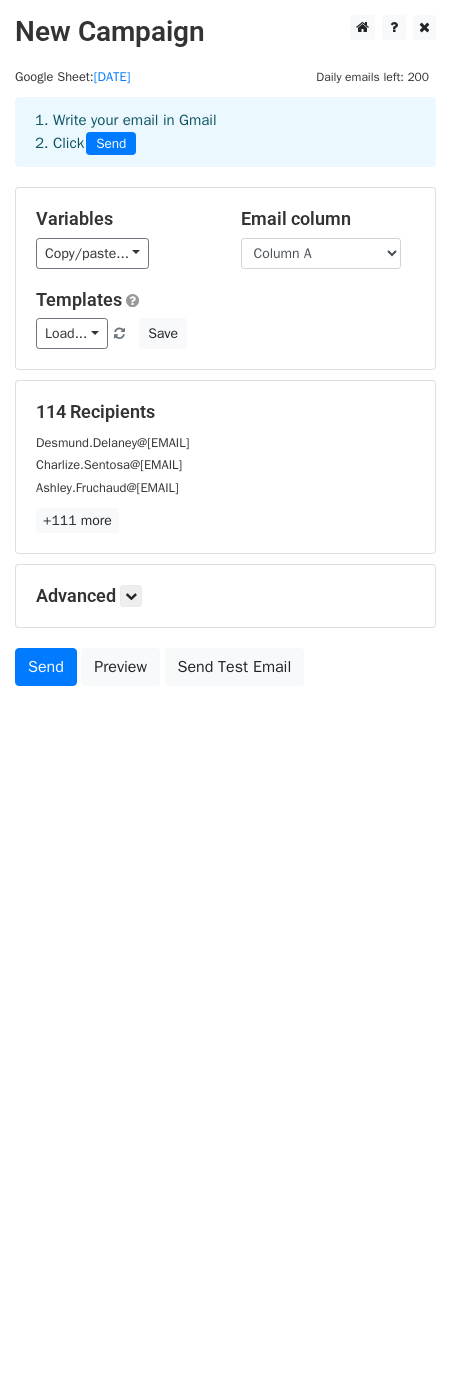 click on "Variables
Copy/paste...
{{Column A}}
{{Column B}}
{{Column C}}" at bounding box center (123, 238) 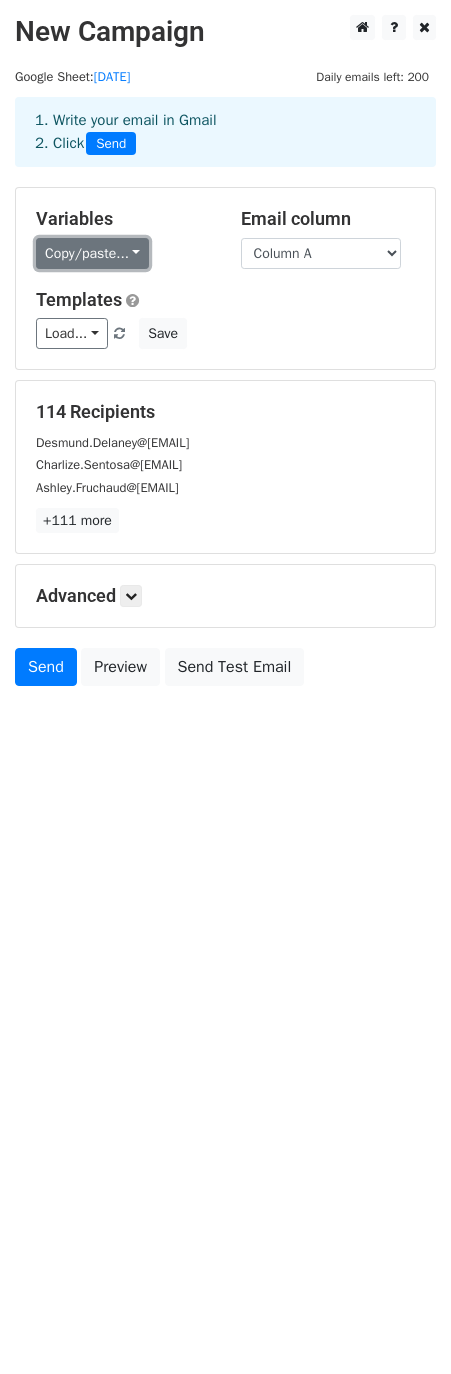 click on "Copy/paste..." at bounding box center (92, 253) 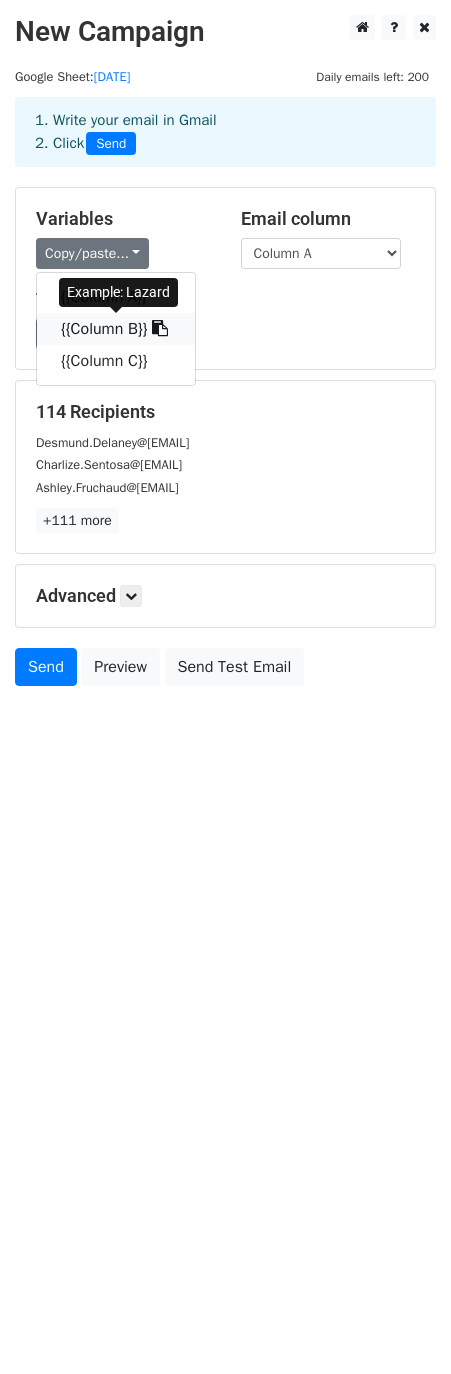 click on "{{Column B}}" at bounding box center (116, 329) 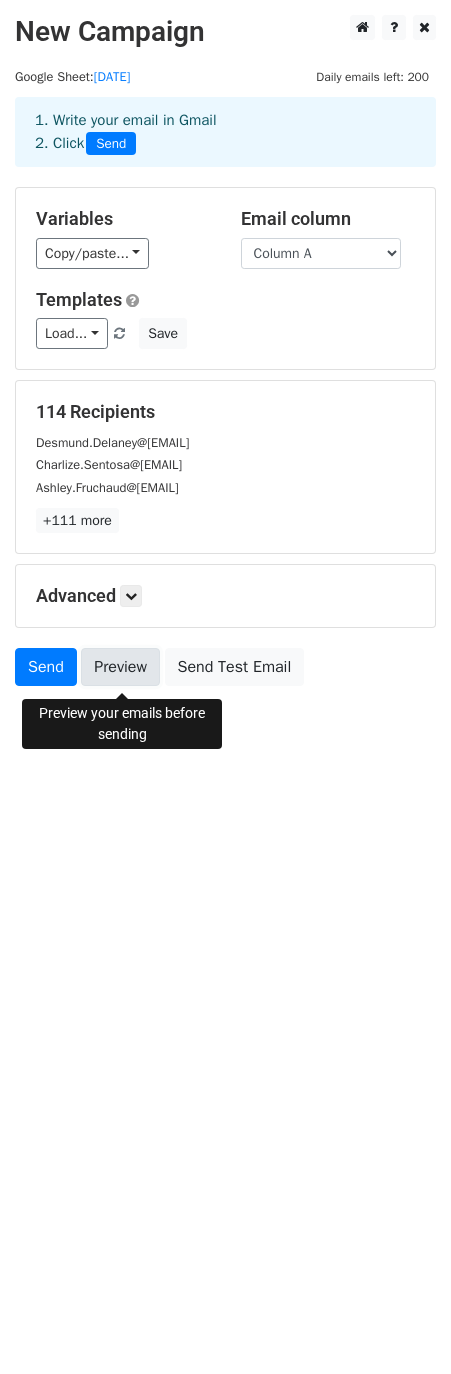 click on "Preview" at bounding box center [120, 667] 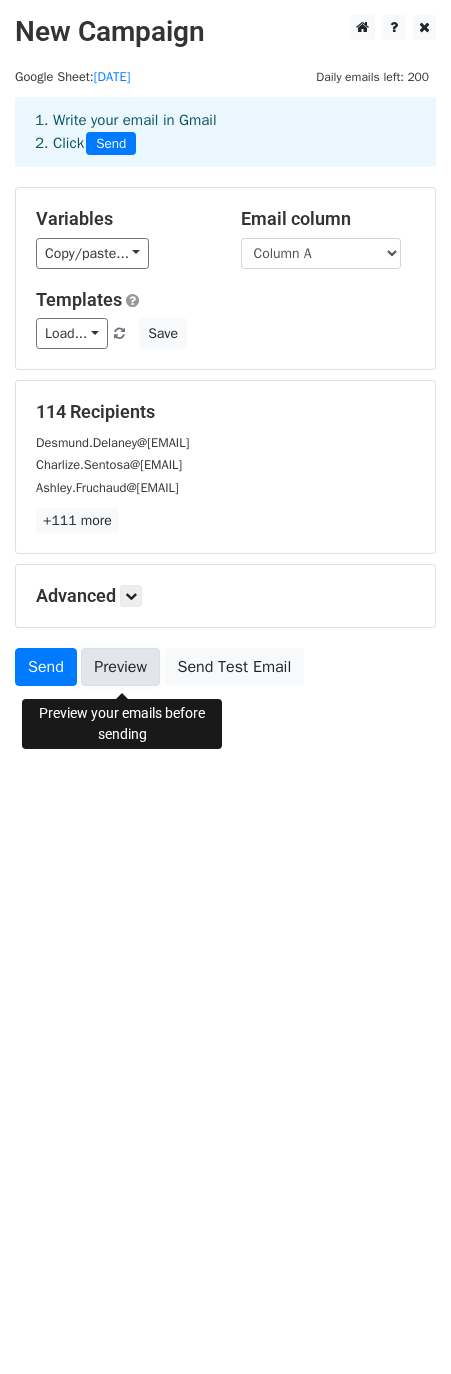 click on "Preview" at bounding box center [120, 667] 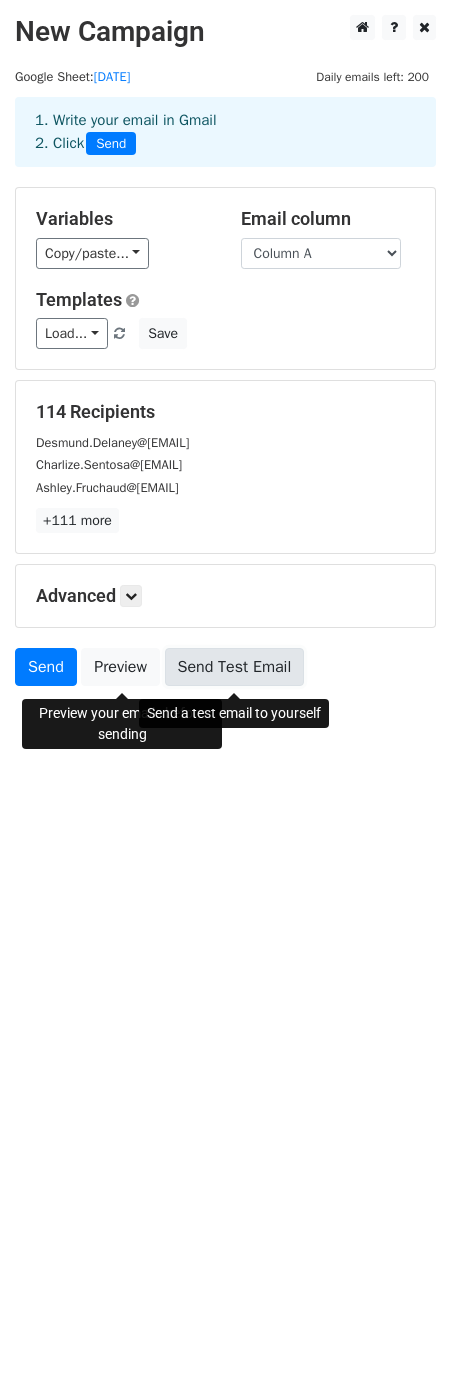 click on "Send Test Email" at bounding box center (235, 667) 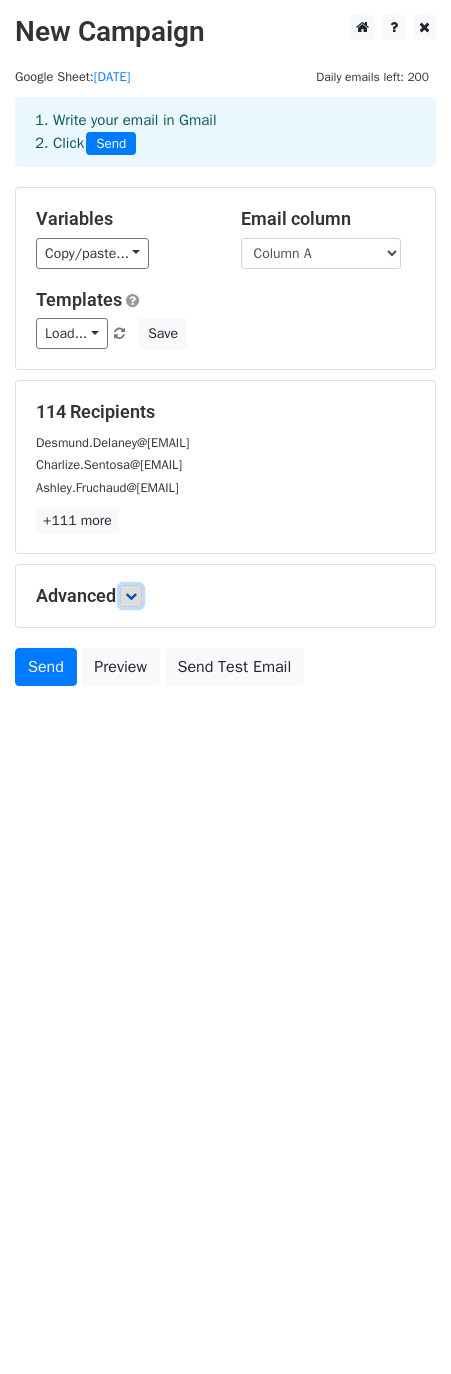 click at bounding box center [131, 596] 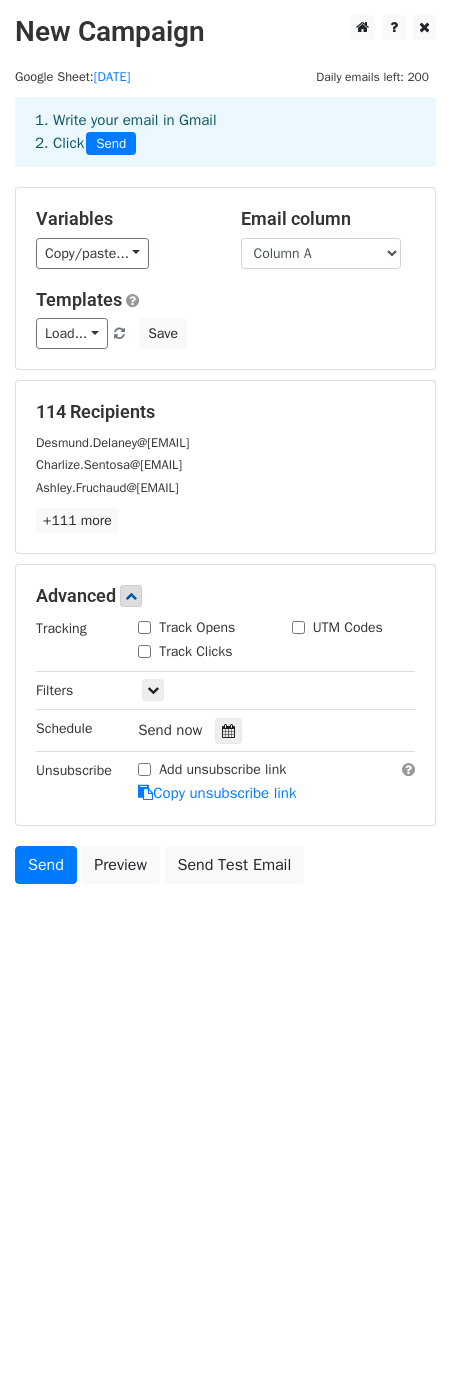 click on "Track Opens" at bounding box center [186, 627] 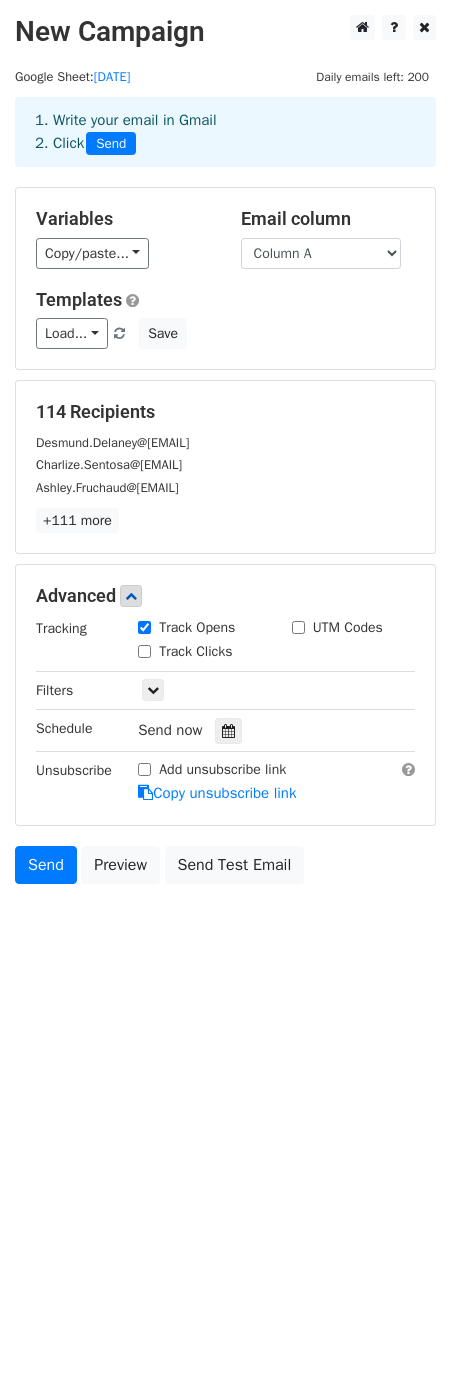 click on "Track Clicks" at bounding box center [144, 651] 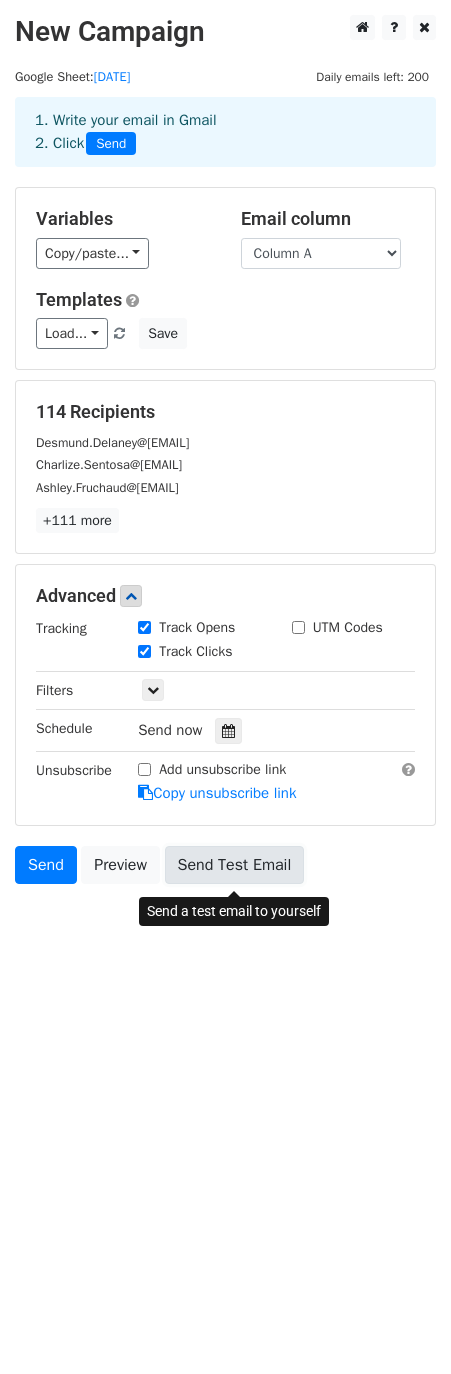 click on "Send Test Email" at bounding box center [235, 865] 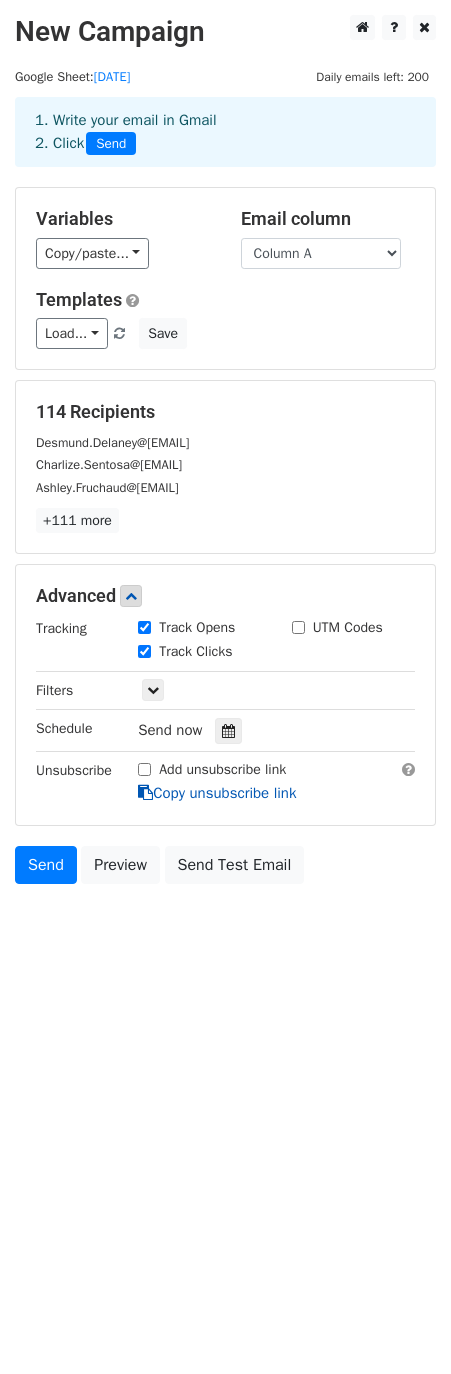 click on "Copy unsubscribe link" at bounding box center [217, 793] 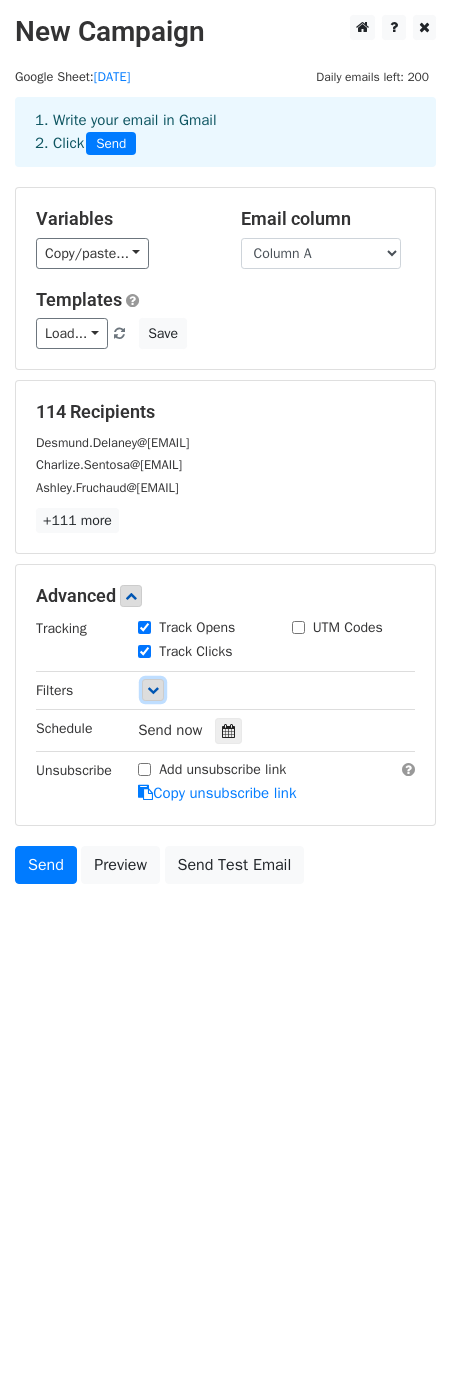click at bounding box center (153, 690) 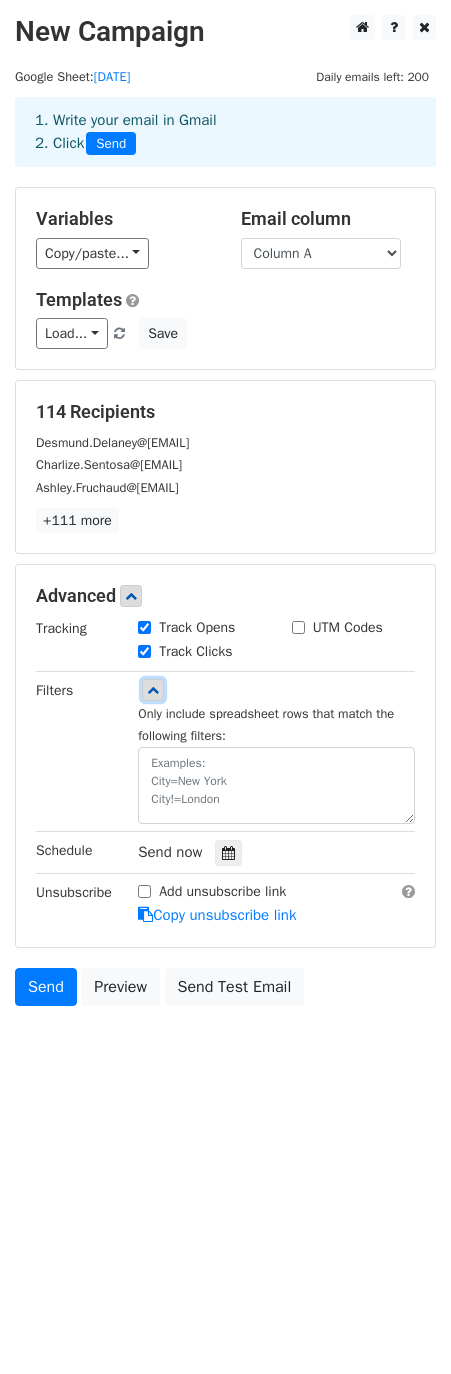 click at bounding box center (153, 690) 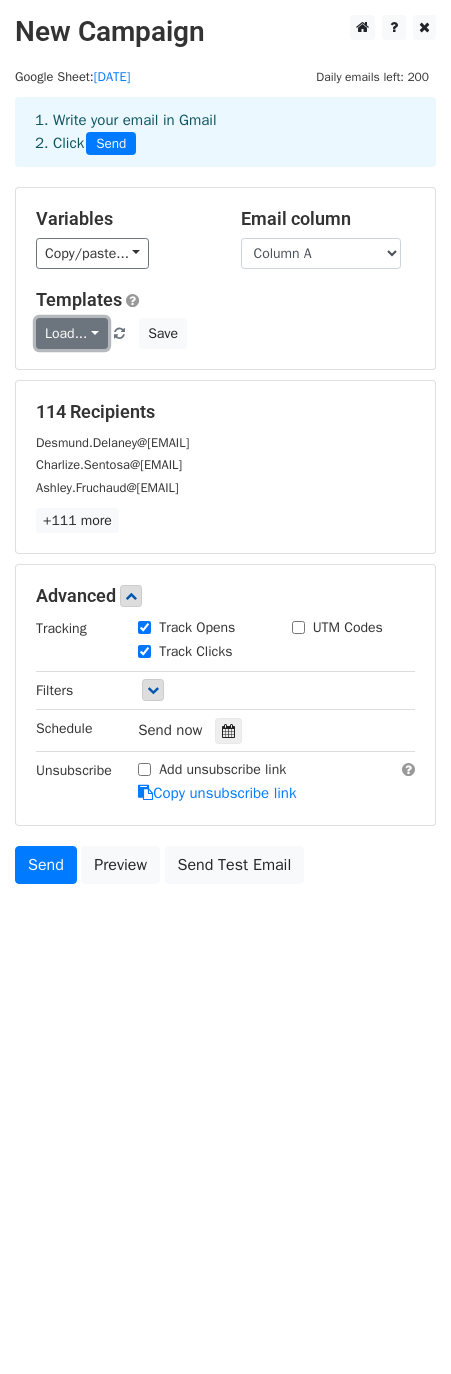 click on "Load..." at bounding box center [72, 333] 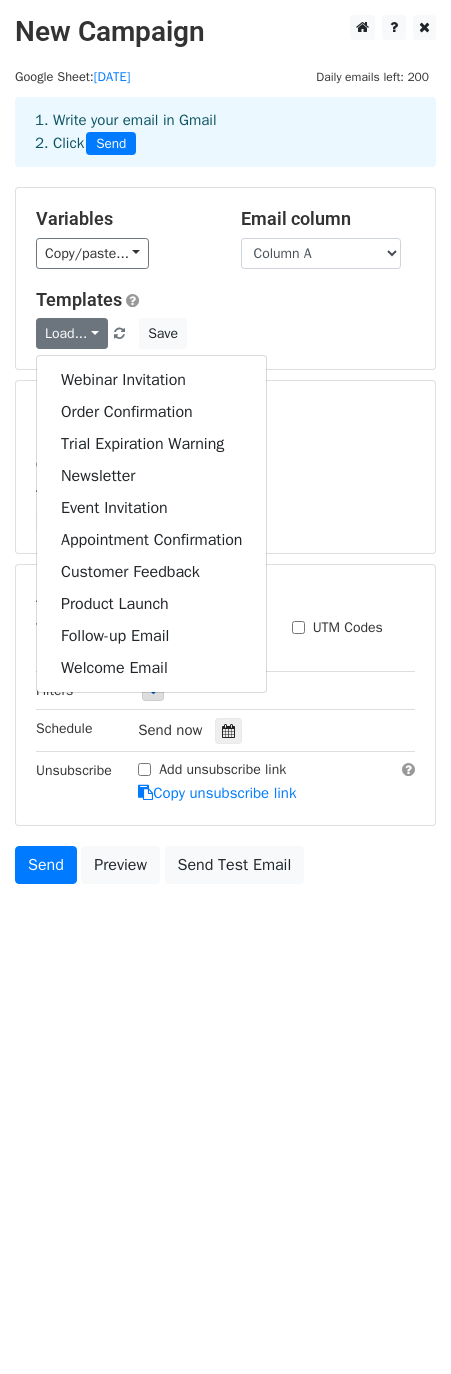 click on "Load...
Webinar Invitation
Order Confirmation
Trial Expiration Warning
Newsletter
Event Invitation
Appointment Confirmation
Customer Feedback
Product Launch
Follow-up Email
Welcome Email
Save" at bounding box center (225, 333) 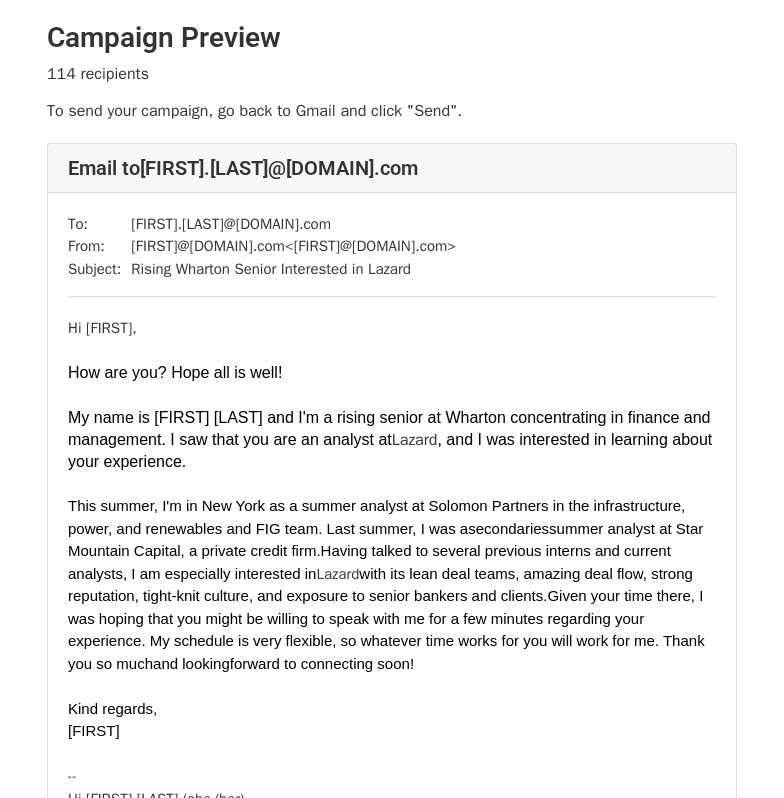 scroll, scrollTop: 0, scrollLeft: 0, axis: both 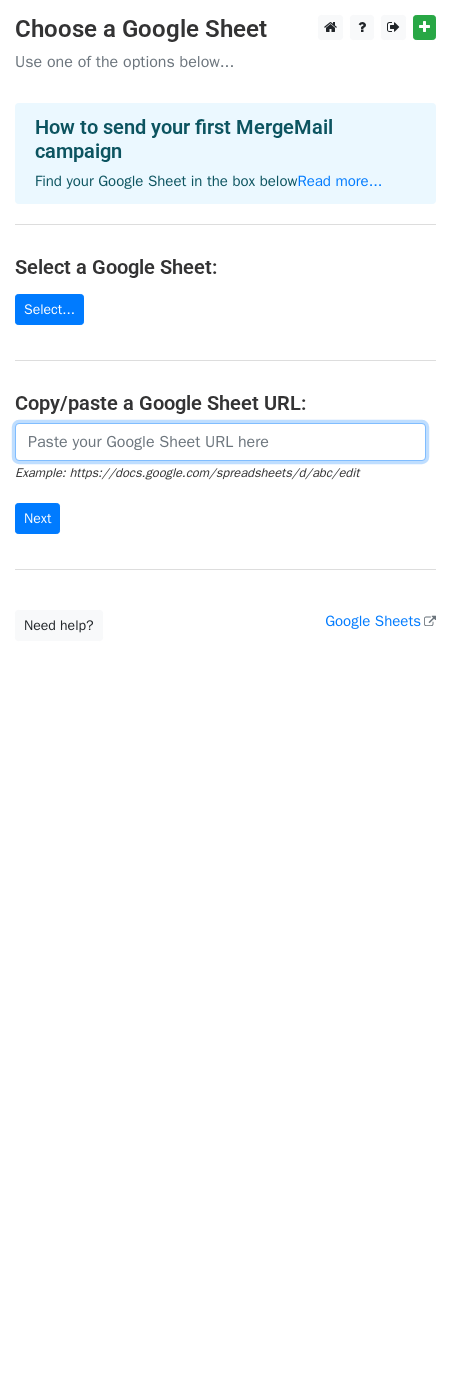 click at bounding box center (220, 442) 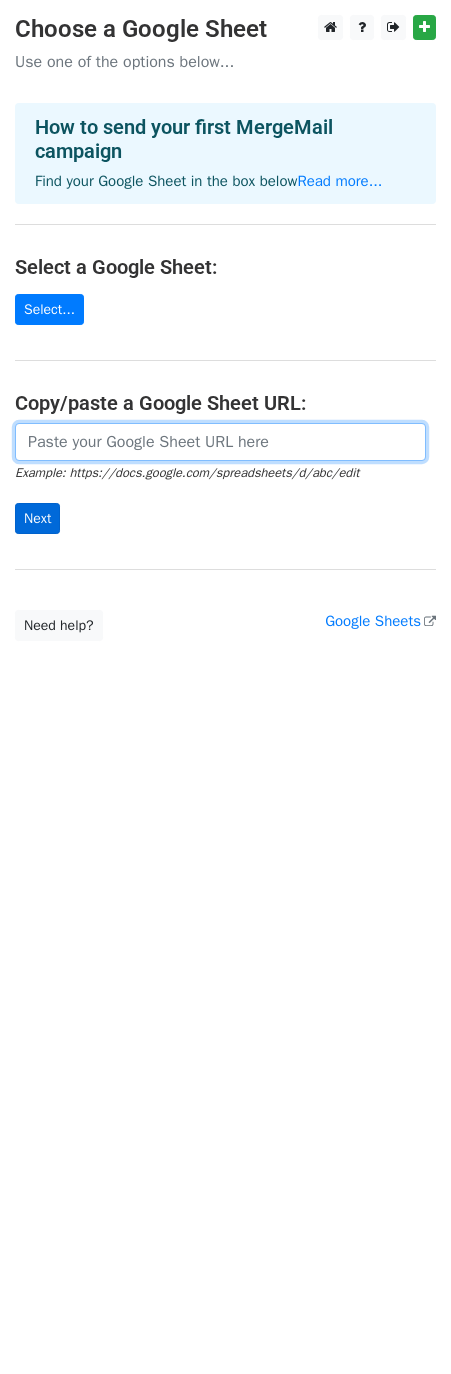 paste on "https://docs.google.com/spreadsheets/d/1fZgv_G0MR_QVc7BxQsGtDSCq8rhp9t43ug40BMR1hwM/edit?gid=0#gid=0" 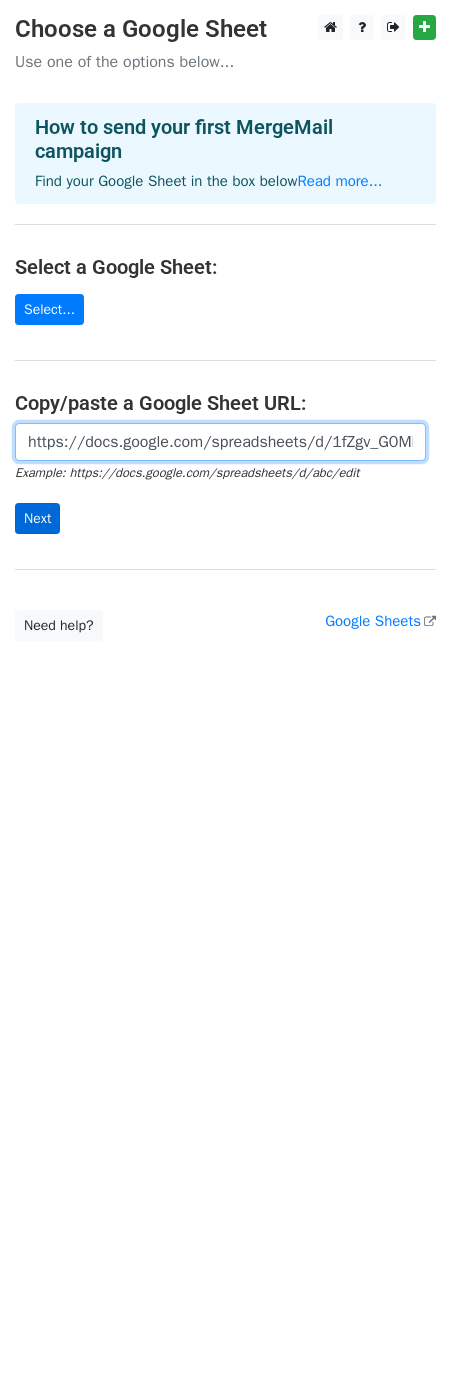 scroll, scrollTop: 0, scrollLeft: 442, axis: horizontal 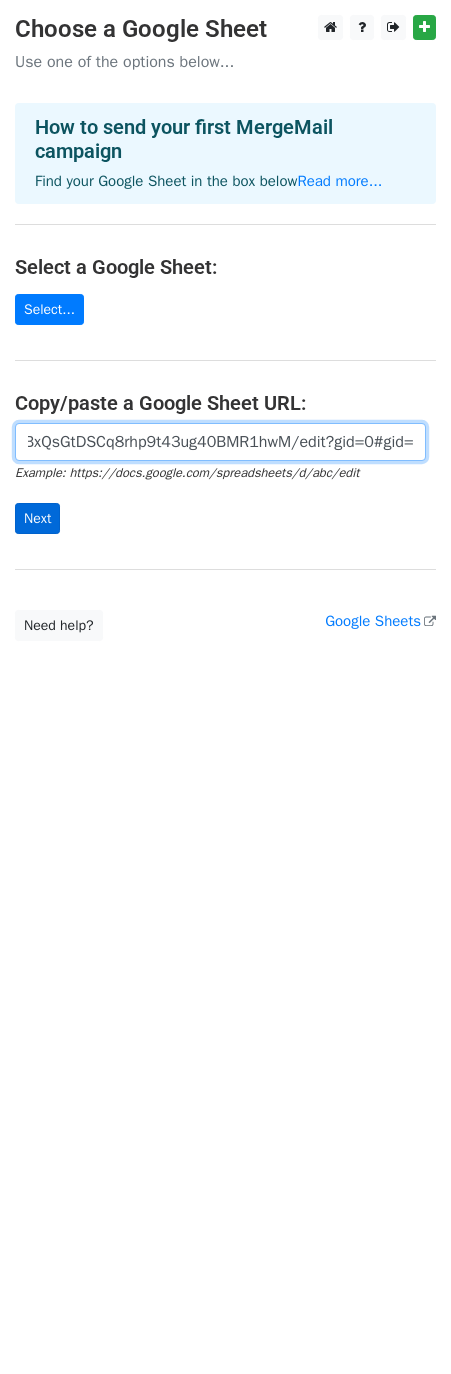 type on "https://docs.google.com/spreadsheets/d/1fZgv_G0MR_QVc7BxQsGtDSCq8rhp9t43ug40BMR1hwM/edit?gid=0#gid=0" 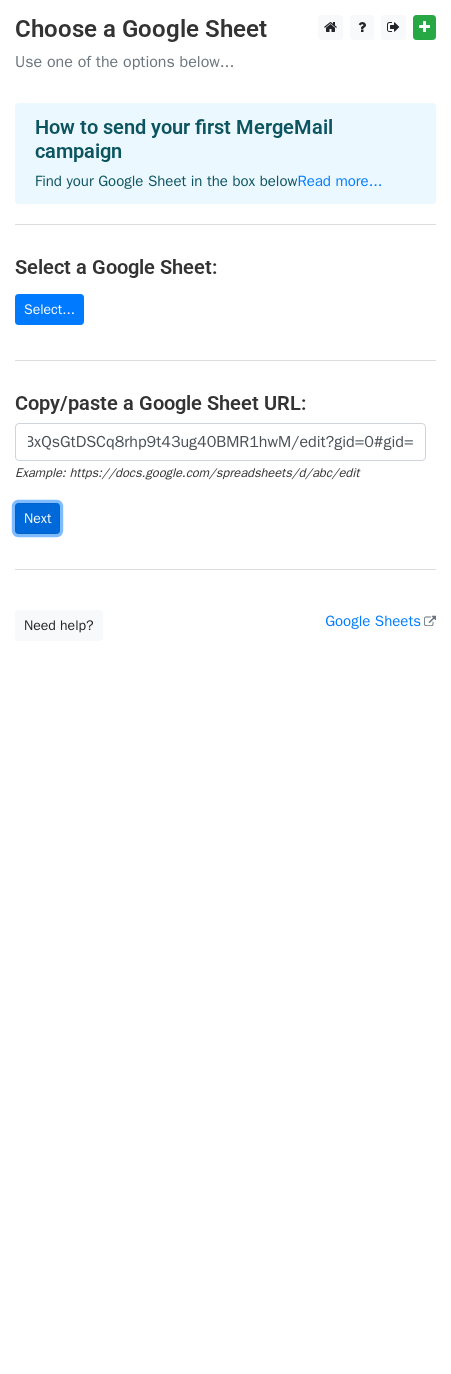 click on "Next" at bounding box center (37, 518) 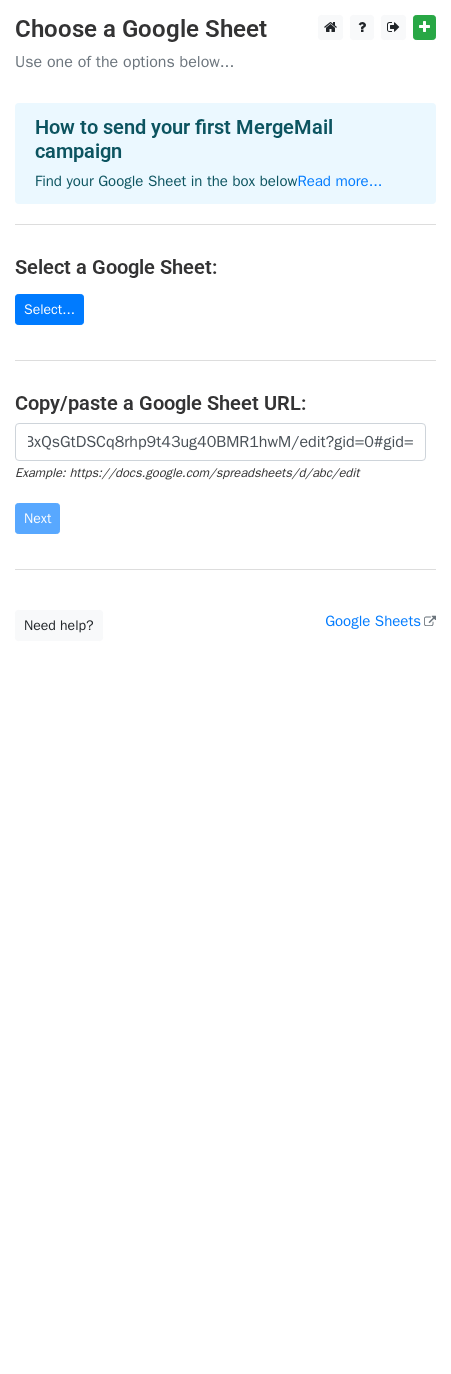 scroll, scrollTop: 0, scrollLeft: 0, axis: both 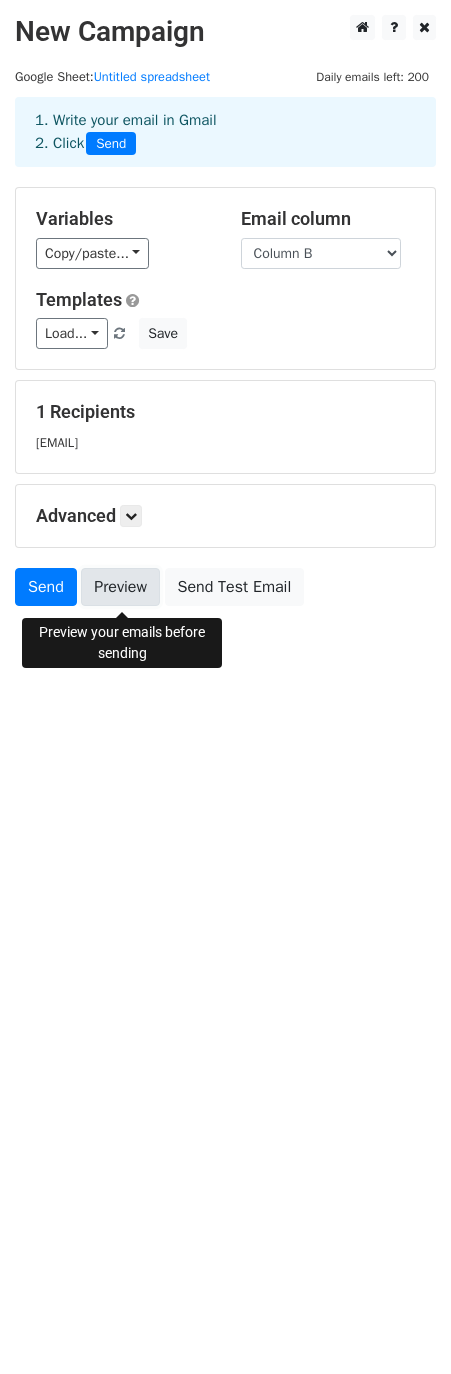 click on "Preview" at bounding box center [120, 587] 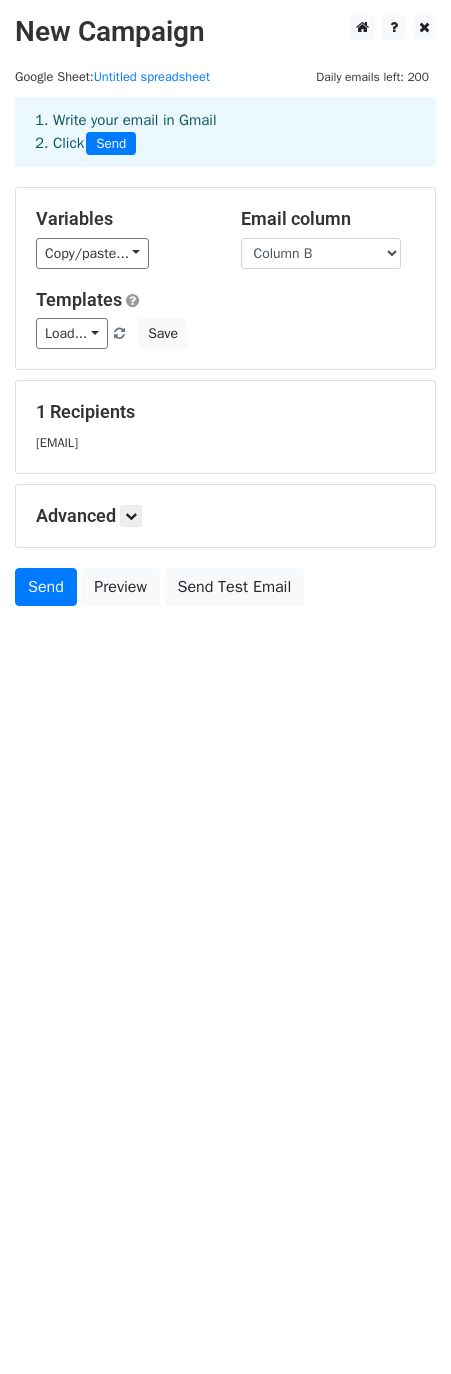 click on "New Campaign
Daily emails left: 200
Google Sheet:
Untitled spreadsheet
1. Write your email in Gmail
2. Click
Send
Variables
Copy/paste...
{{Column A}}
{{Column B}}
Email column
Column A
Column B
Templates
Load...
Webinar Invitation
Order Confirmation
Trial Expiration Warning
Newsletter
Event Invitation
Appointment Confirmation
Customer Feedback
Product Launch
Follow-up Email
Welcome Email
Save
1 Recipients
edrickan22@gmail.com
Advanced
Tracking
Track Opens
UTM Codes
Track Clicks
Filters
Only include spreadsheet rows that match the following filters:
Schedule
Send now
Unsubscribe
Add unsubscribe link" at bounding box center [225, 687] 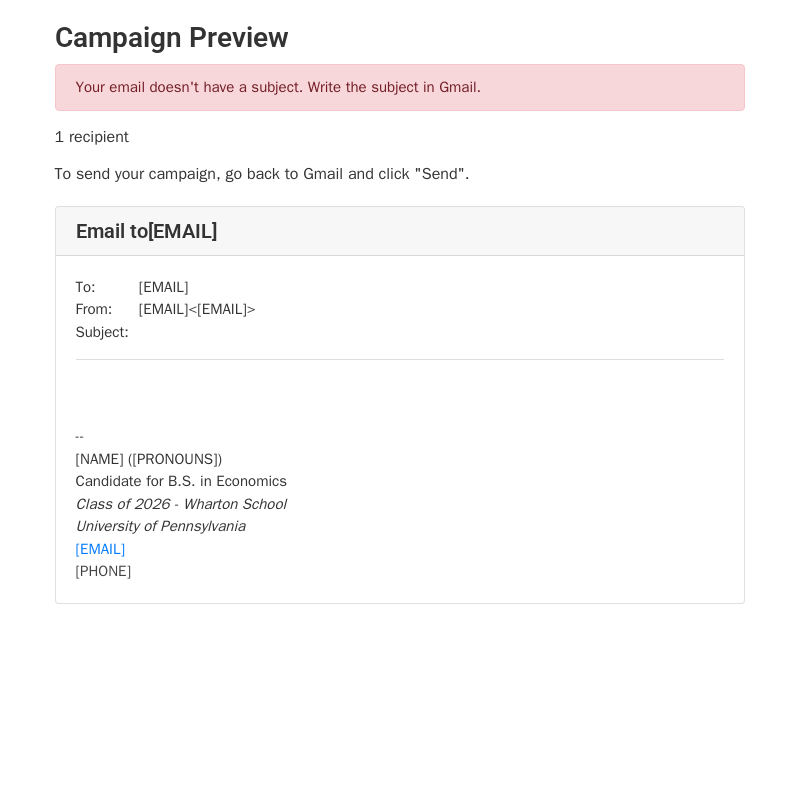 scroll, scrollTop: 0, scrollLeft: 0, axis: both 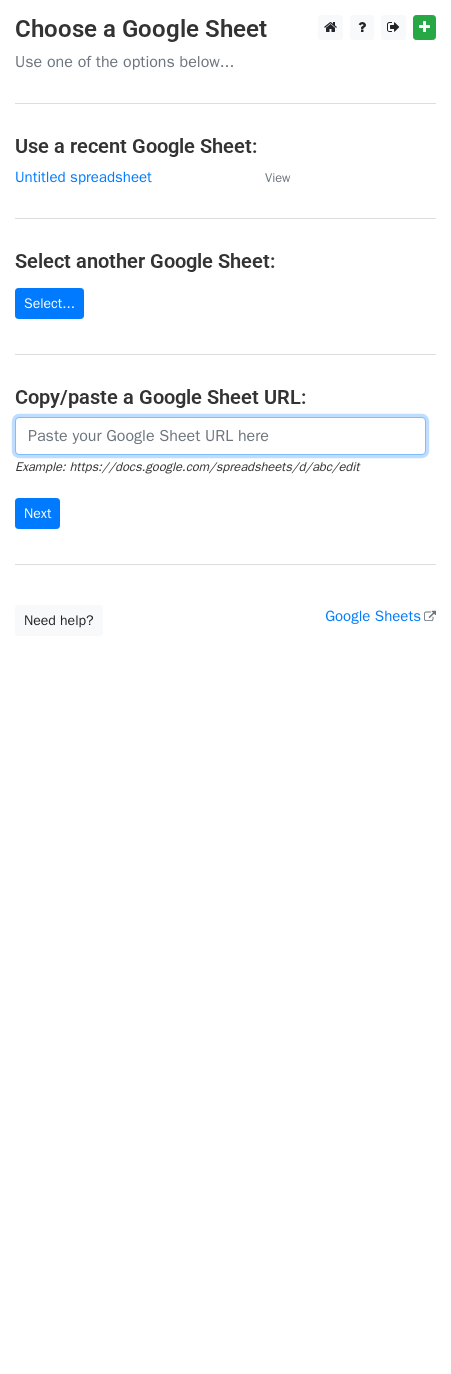 click at bounding box center [220, 436] 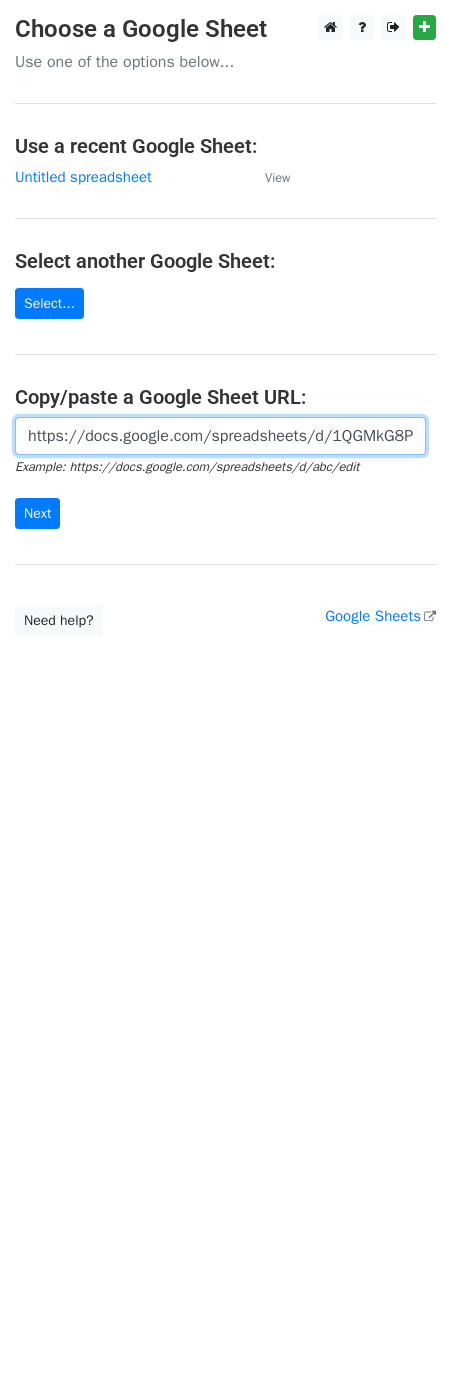 scroll, scrollTop: 0, scrollLeft: 433, axis: horizontal 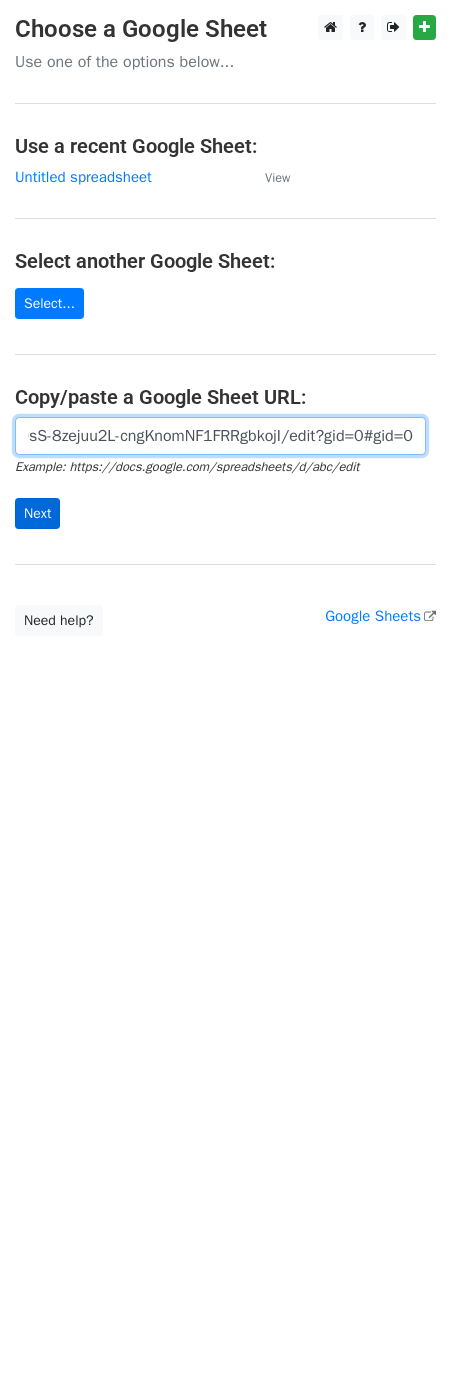 type on "https://docs.google.com/spreadsheets/d/1QGMkG8Pxqm7QsS-8zejuu2L-cngKnomNF1FRRgbkojI/edit?gid=0#gid=0" 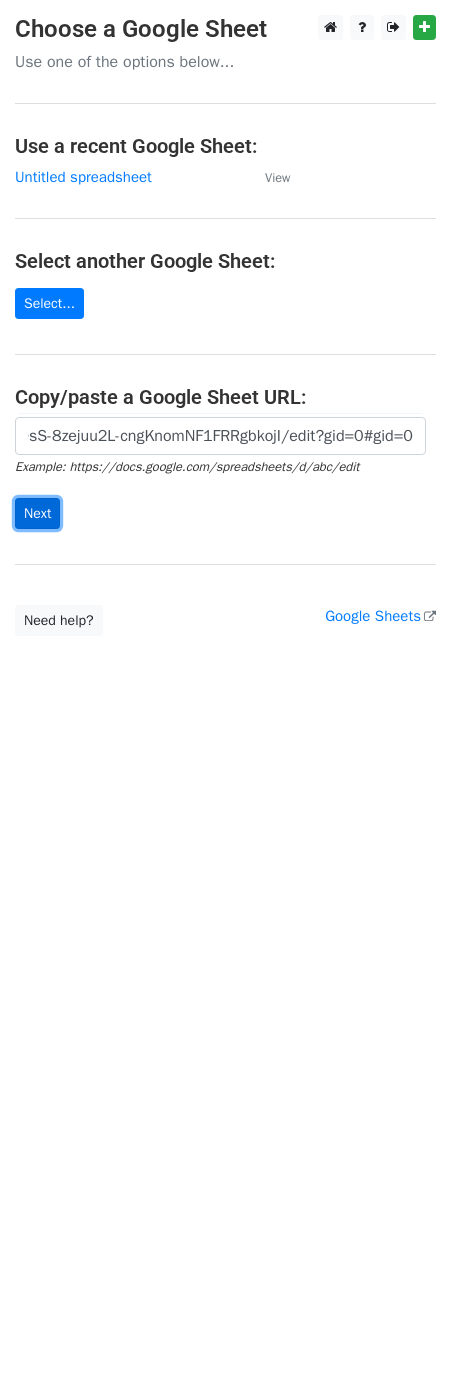 click on "Next" at bounding box center [37, 513] 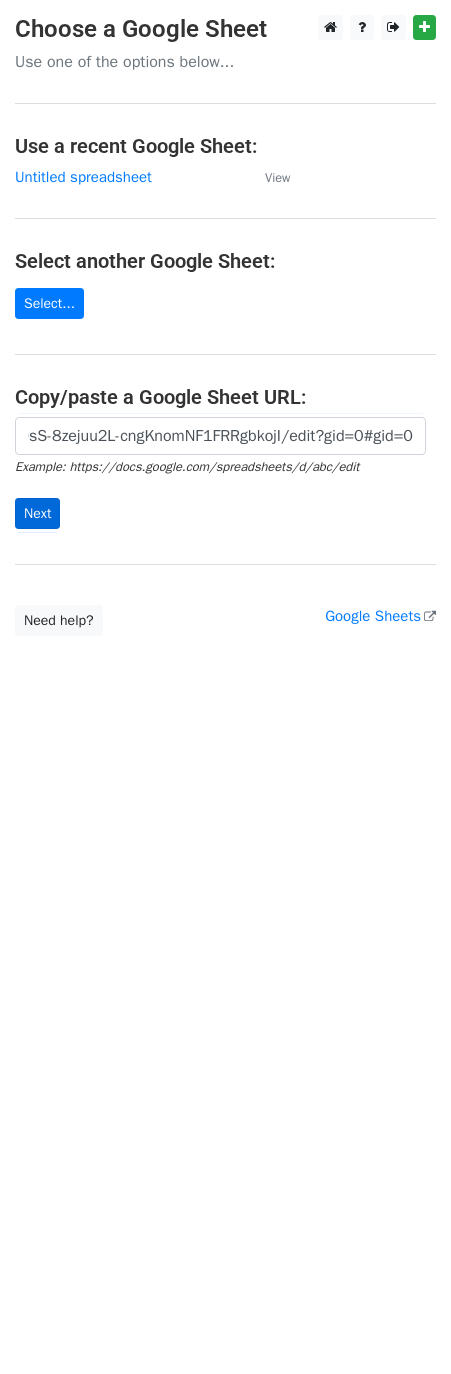 scroll, scrollTop: 0, scrollLeft: 0, axis: both 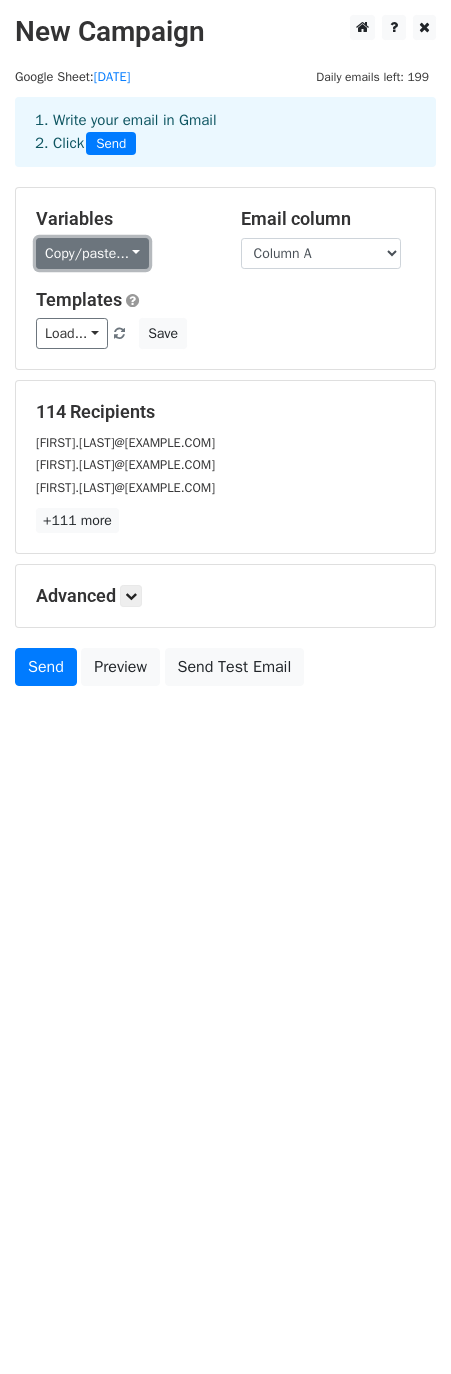 click on "Copy/paste..." at bounding box center (92, 253) 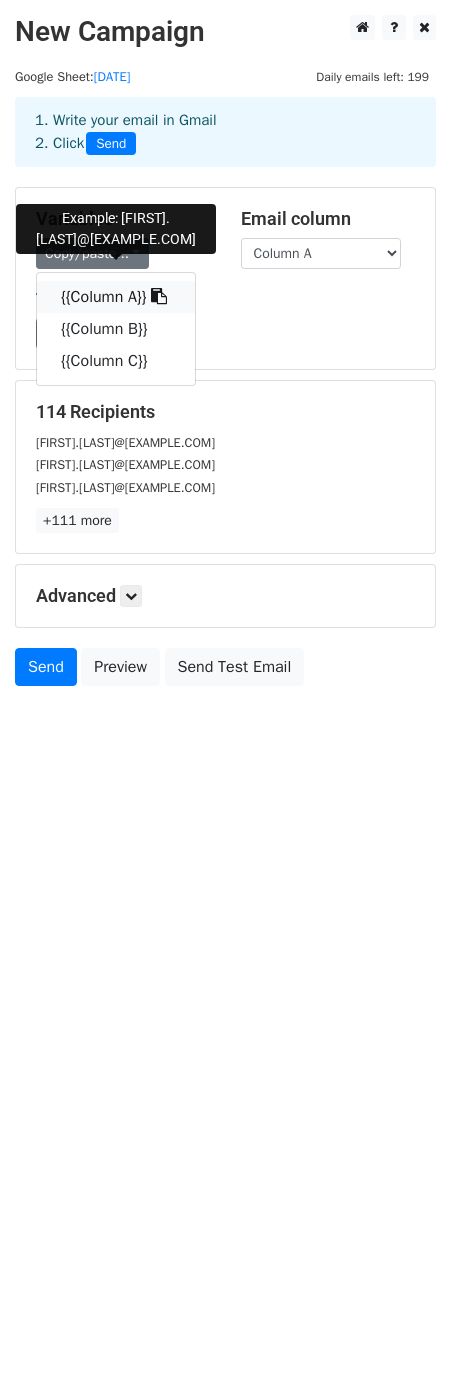 click on "{{Column A}}" at bounding box center [116, 297] 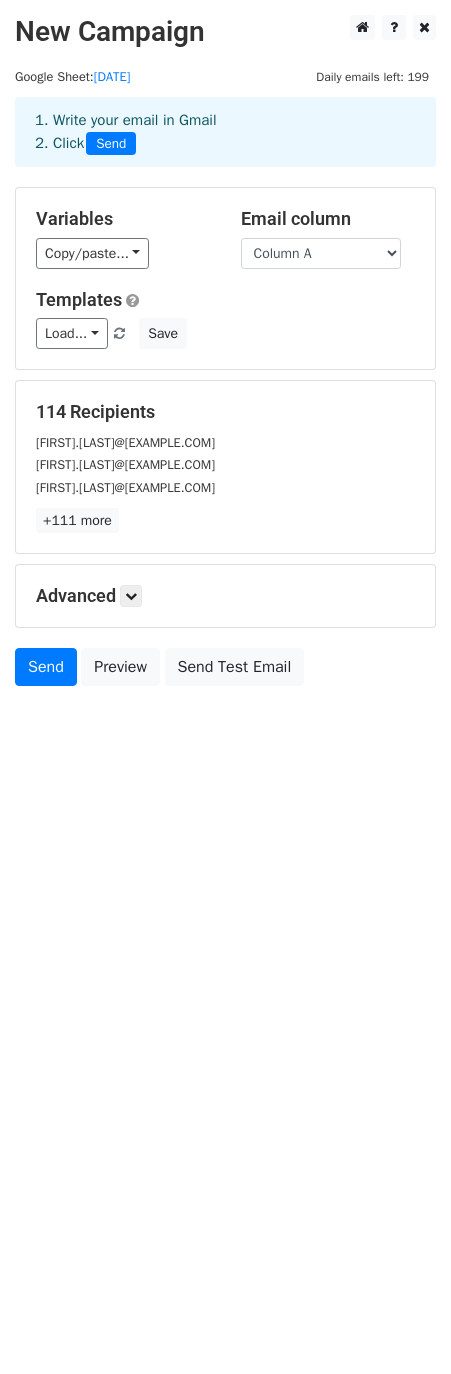 click on "Templates" at bounding box center (225, 300) 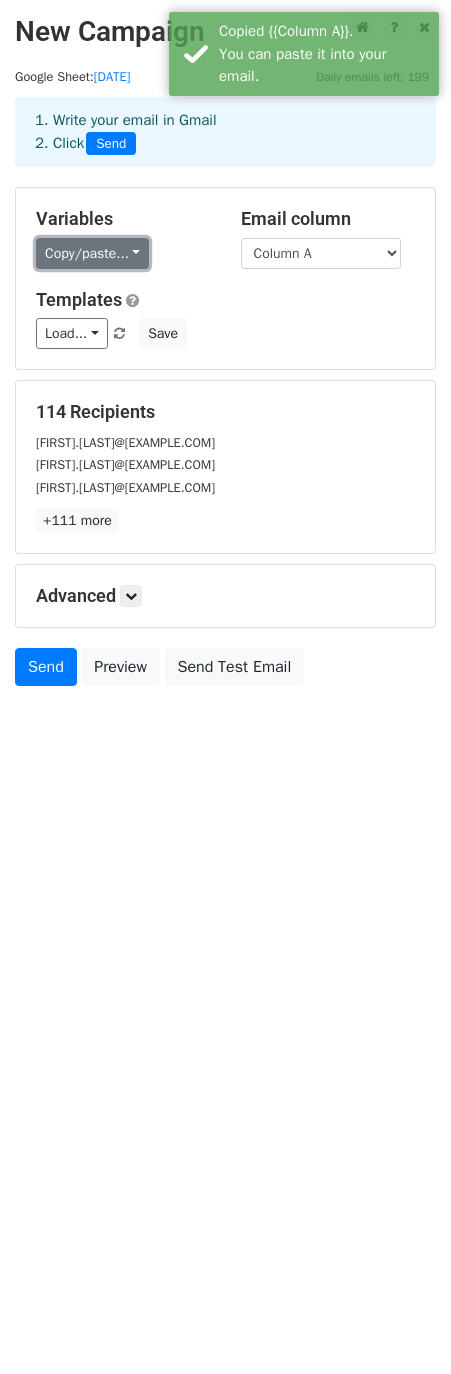 click on "Copy/paste..." at bounding box center (92, 253) 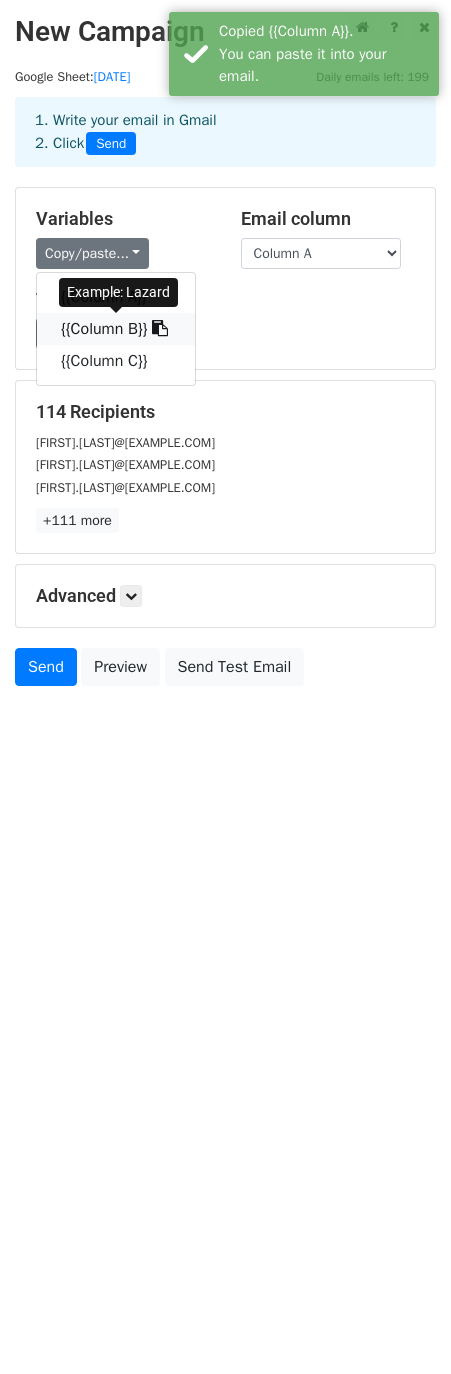 click on "{{Column B}}" at bounding box center [116, 329] 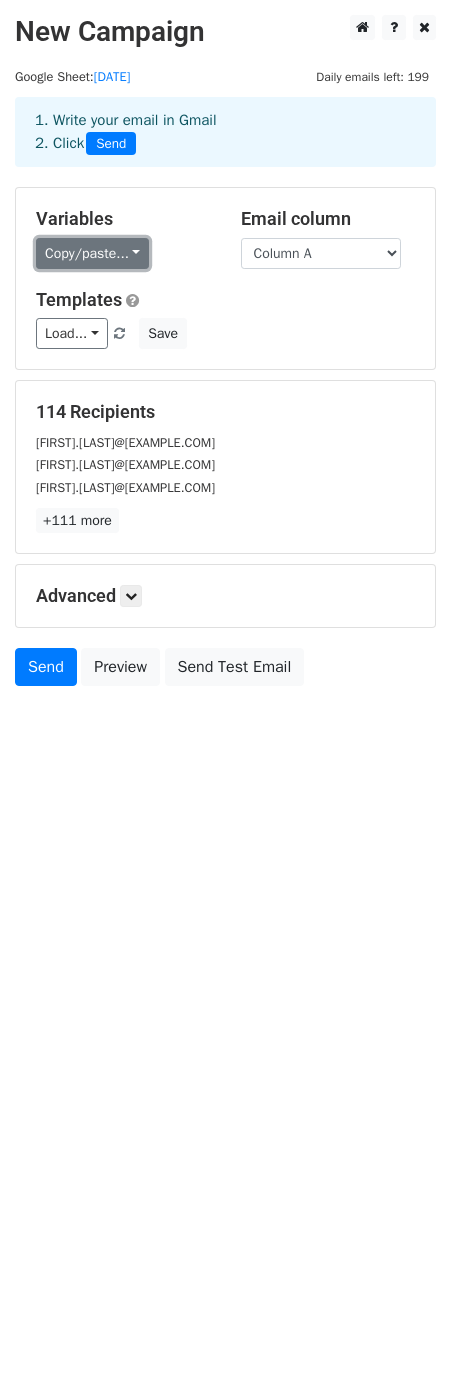 click on "Copy/paste..." at bounding box center (92, 253) 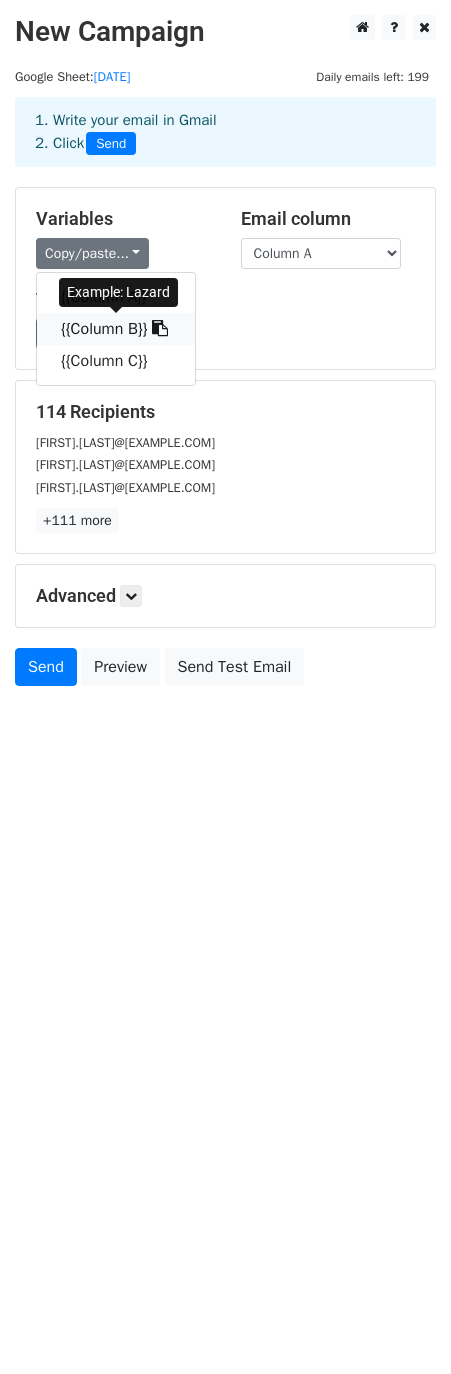 click on "{{Column B}}" at bounding box center (116, 329) 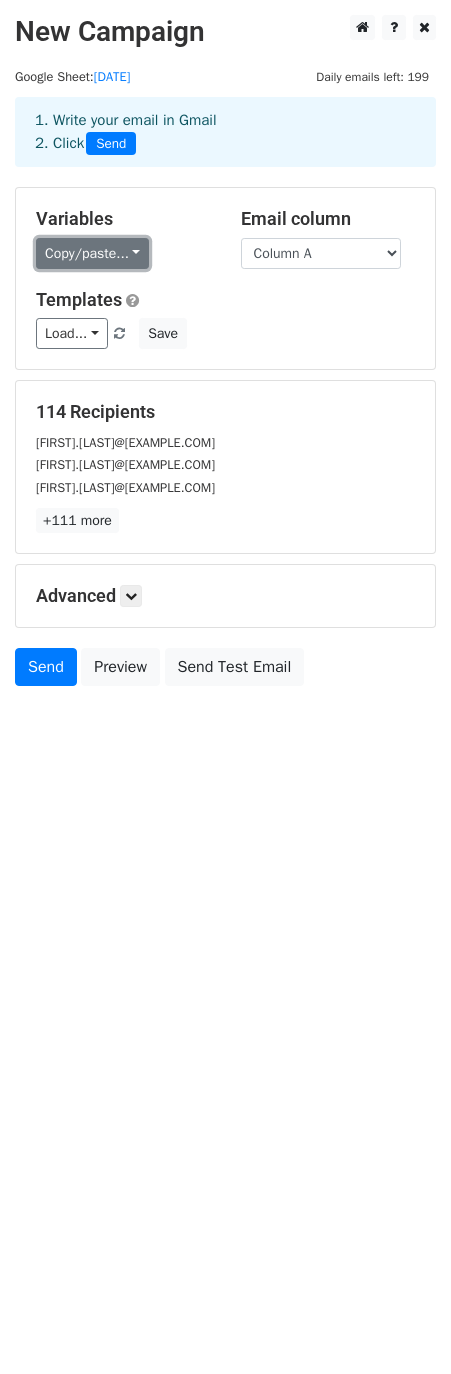 click on "Copy/paste..." at bounding box center [92, 253] 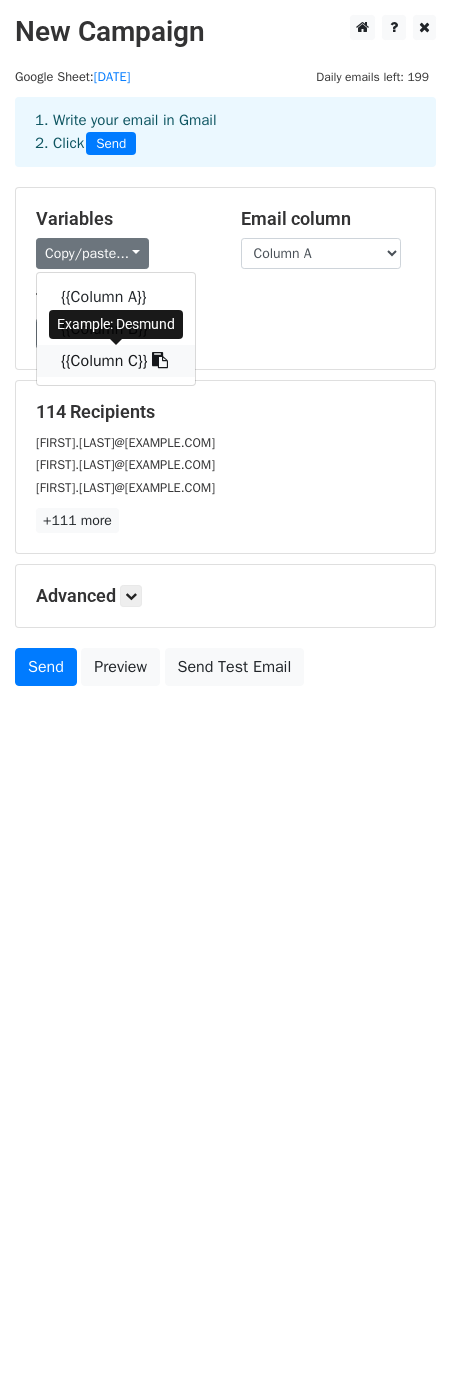 click on "{{Column C}}" at bounding box center (116, 361) 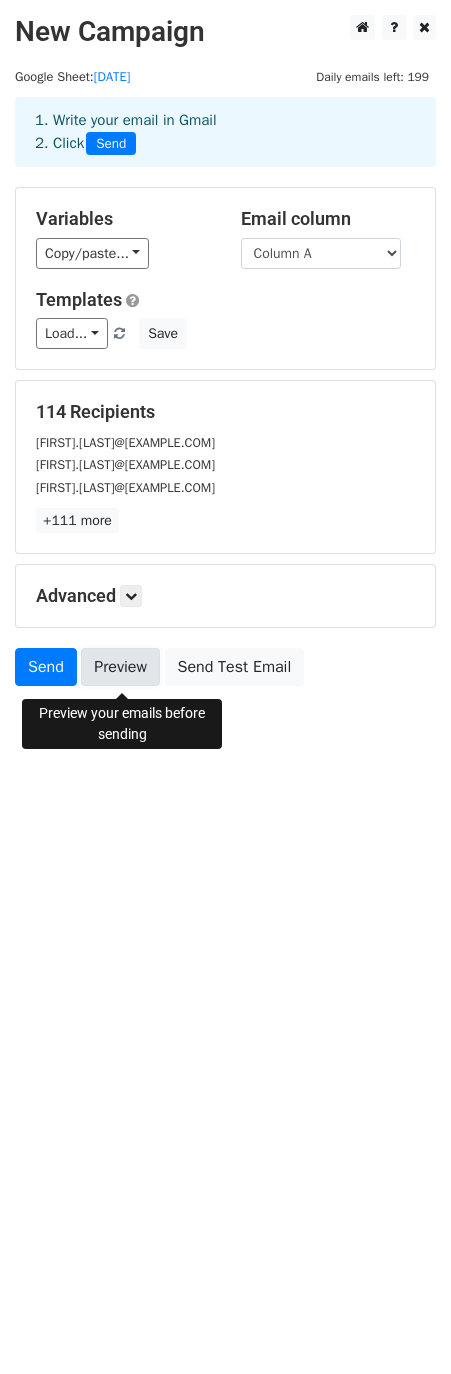 click on "Preview" at bounding box center (120, 667) 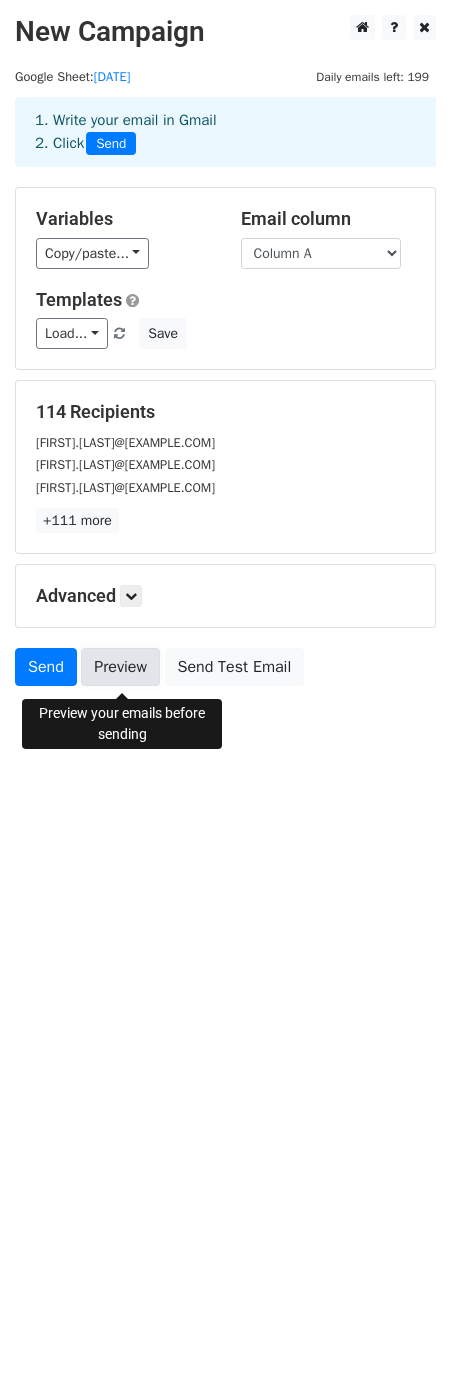 click on "Preview" at bounding box center (120, 667) 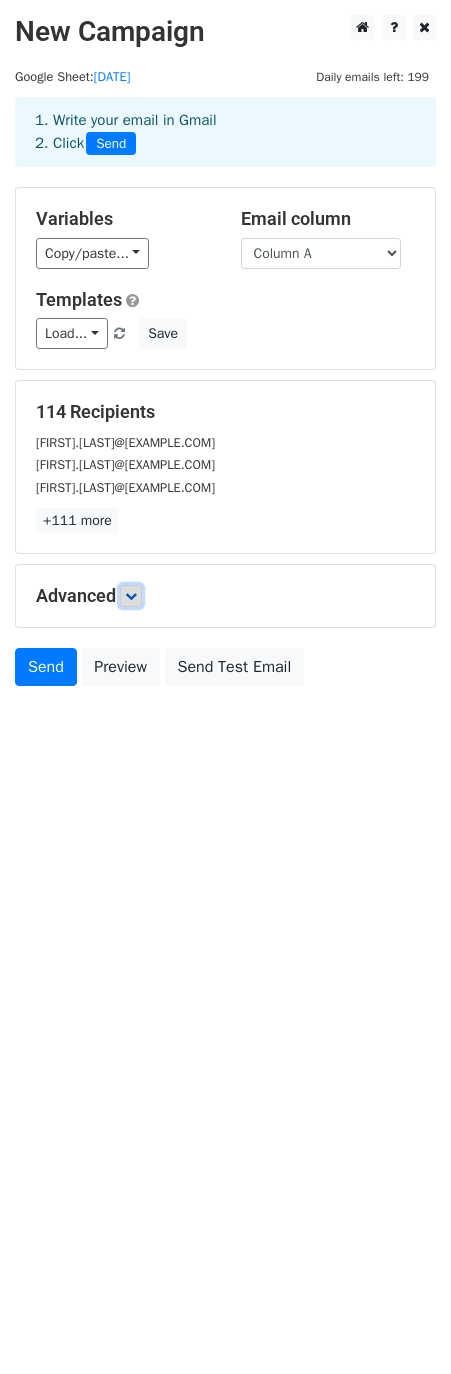 click at bounding box center [131, 596] 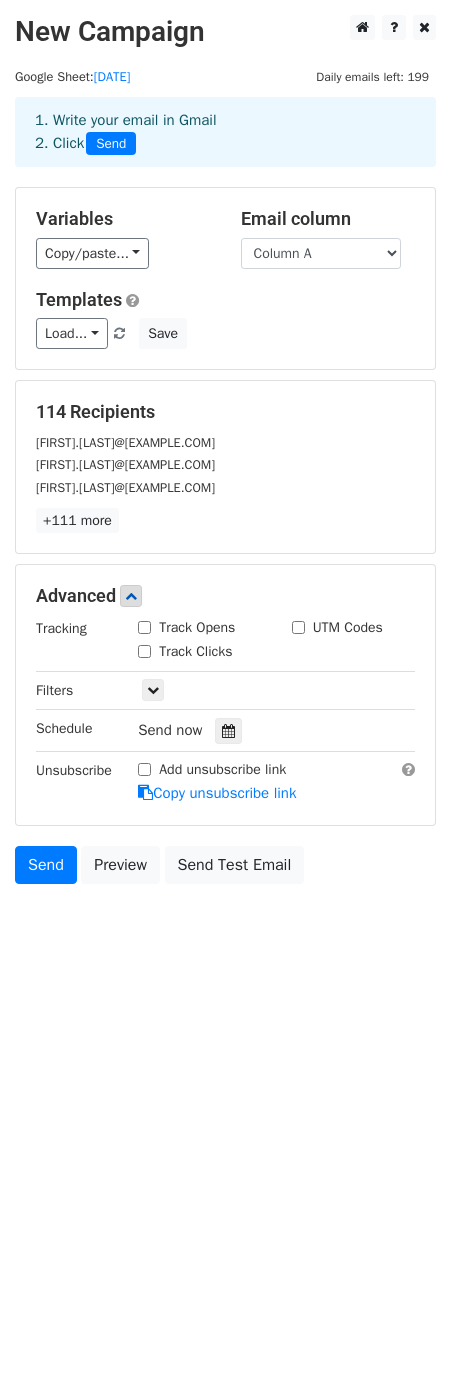 click on "Track Opens" at bounding box center [186, 627] 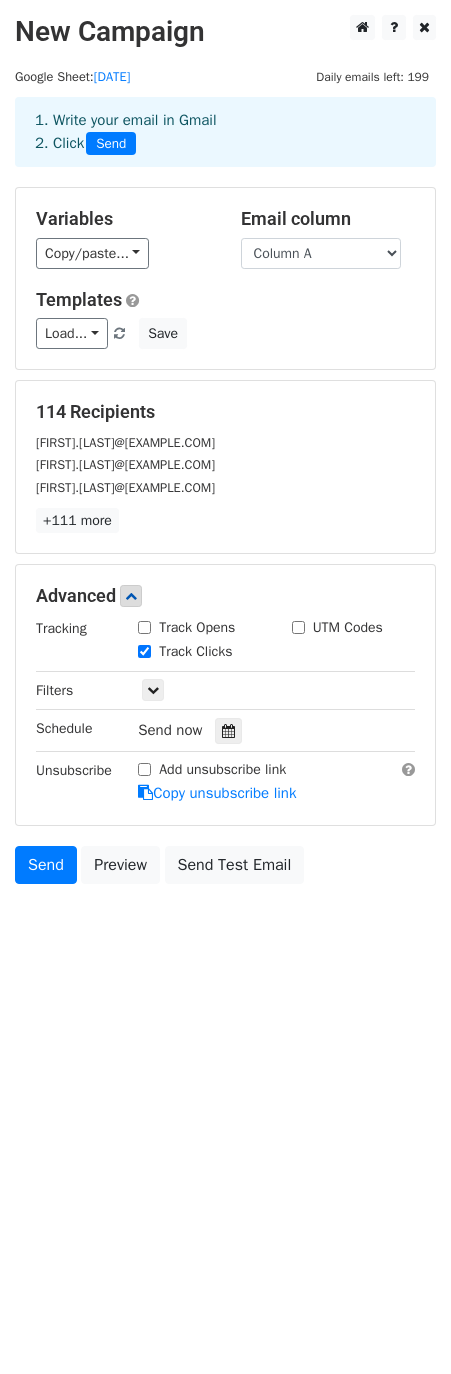 click on "Track Opens" at bounding box center (144, 627) 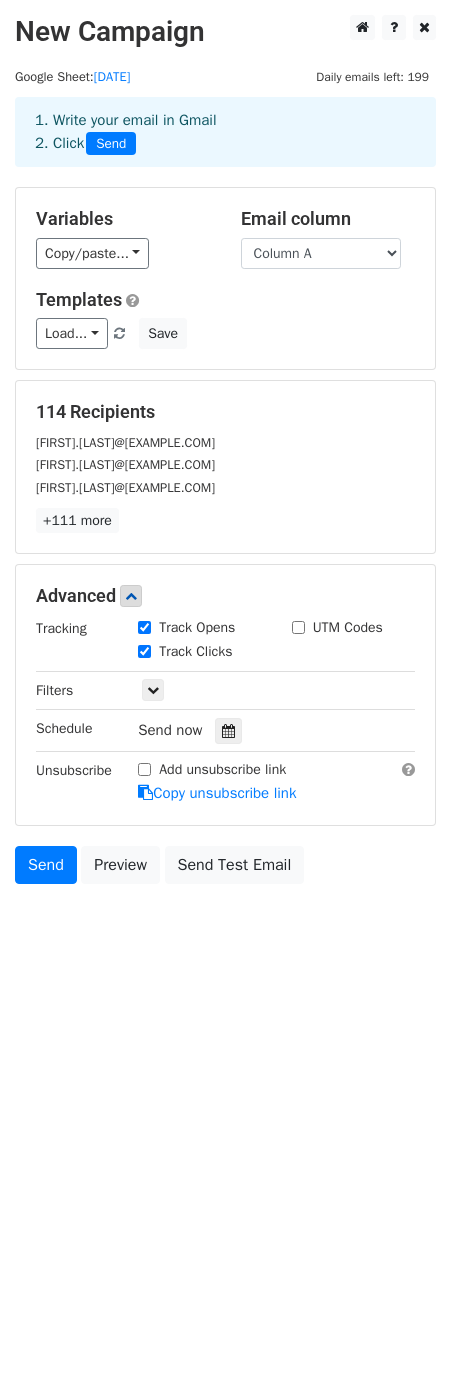 click on "New Campaign
Daily emails left: 199
Google Sheet:
8/8/2025
1. Write your email in Gmail
2. Click
Send
Variables
Copy/paste...
{{Column A}}
{{Column B}}
{{Column C}}
Email column
Column A
Column B
Column C
Templates
Load...
Webinar Invitation
Order Confirmation
Trial Expiration Warning
Newsletter
Event Invitation
Appointment Confirmation
Customer Feedback
Product Launch
Follow-up Email
Welcome Email
Save
114 Recipients
Desmund.Delaney@lazard.com
Charlize.Sentosa@lazard.com
Ashley.Fruchaud@lazard.com
+111 more
114 Recipients
×
Desmund.Delaney@lazard.com
Charlize.Sentosa@lazard.com
Ashley.Fruchaud@lazard.com
Seth.Cooper@evercore.com
Liam.Wholey@evercore.com
Everett.Allen@evercore.com
Andrew.luntz@moelis.com" at bounding box center (225, 494) 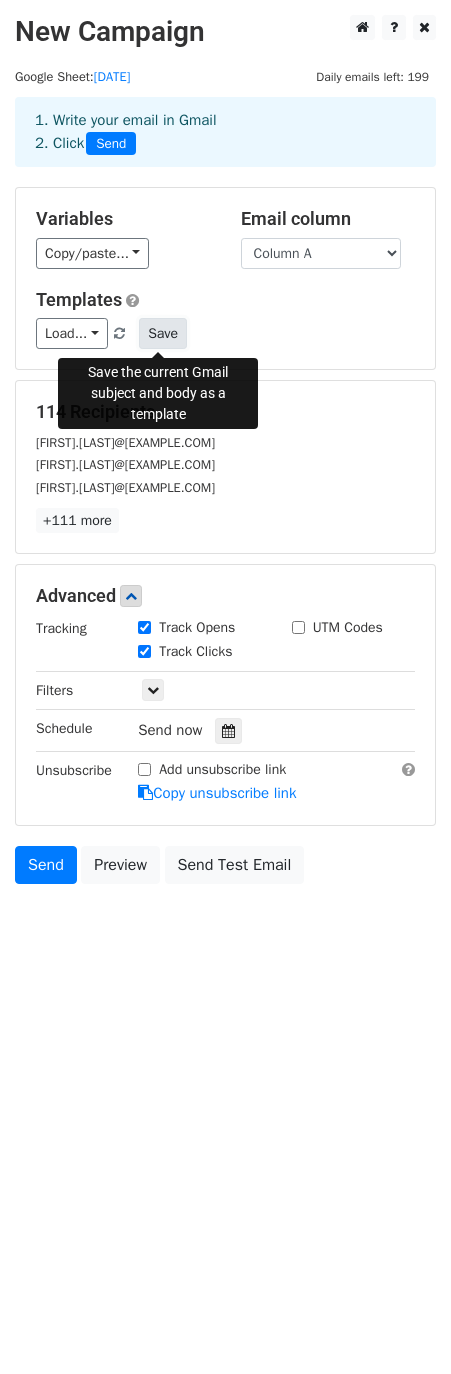 click on "Save" at bounding box center [163, 333] 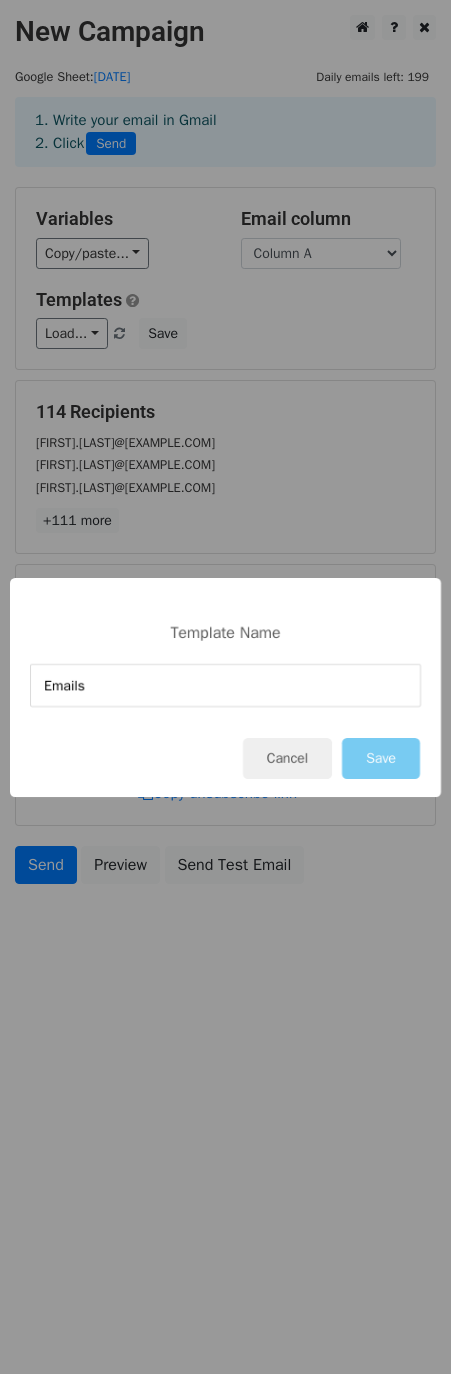 type on "Emails" 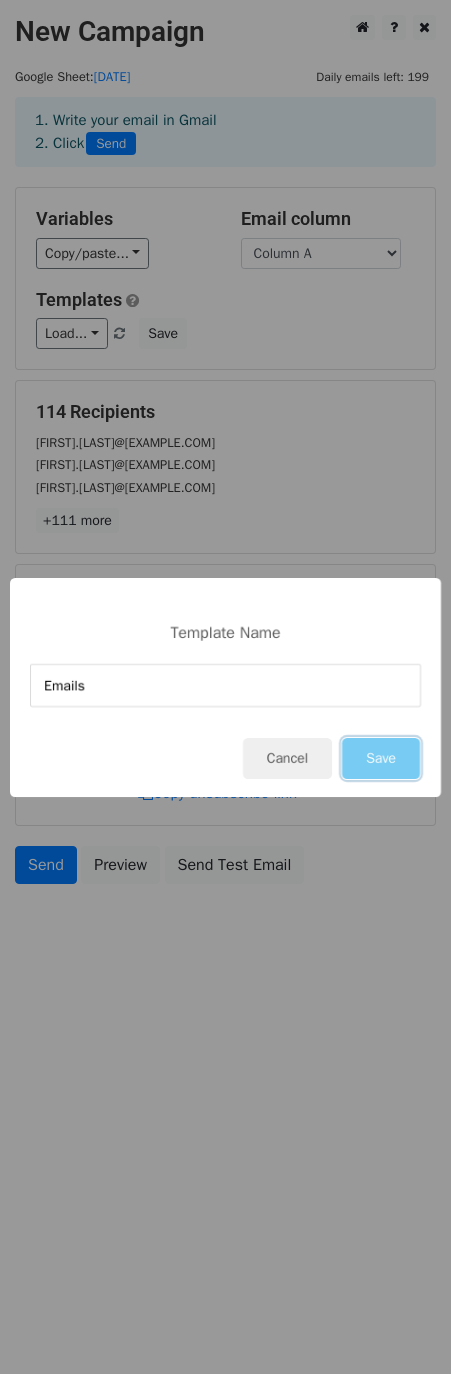 click on "Save" at bounding box center [381, 758] 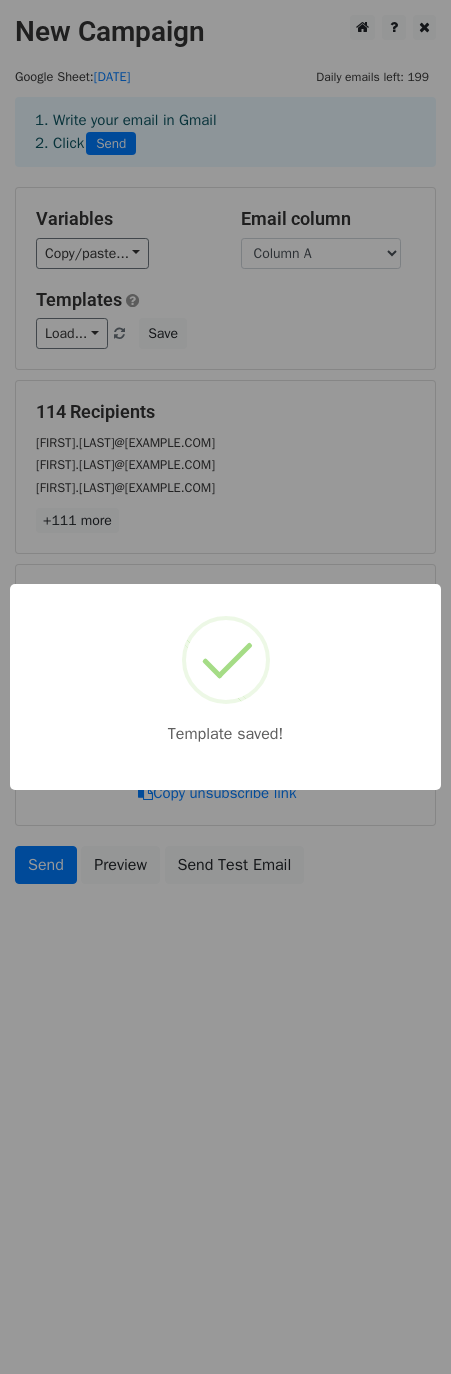 click on "New Campaign
Daily emails left: 199
Google Sheet:
8/8/2025
1. Write your email in Gmail
2. Click
Send
Variables
Copy/paste...
{{Column A}}
{{Column B}}
{{Column C}}
Email column
Column A
Column B
Column C
Templates
Load...
Webinar Invitation
Order Confirmation
Trial Expiration Warning
Newsletter
Event Invitation
Appointment Confirmation
Customer Feedback
Product Launch
Follow-up Email
Welcome Email
Save
114 Recipients
Desmund.Delaney@lazard.com
Charlize.Sentosa@lazard.com
Ashley.Fruchaud@lazard.com
+111 more
114 Recipients
×
Desmund.Delaney@lazard.com
Charlize.Sentosa@lazard.com
Ashley.Fruchaud@lazard.com
Seth.Cooper@evercore.com
Liam.Wholey@evercore.com
Everett.Allen@evercore.com
Andrew.luntz@moelis.com" at bounding box center [225, 687] 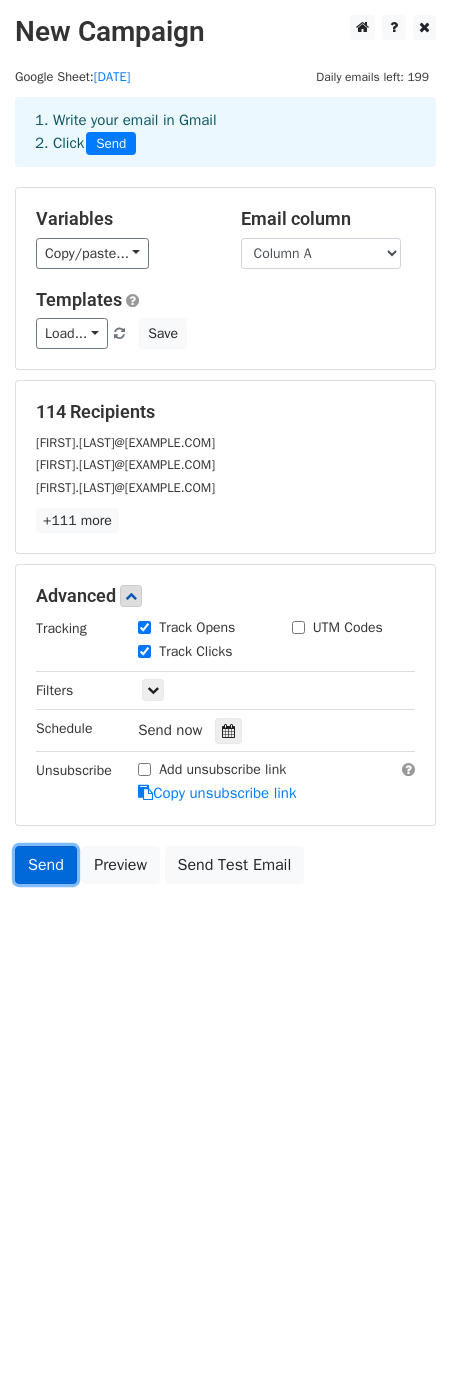 click on "Send" at bounding box center (46, 865) 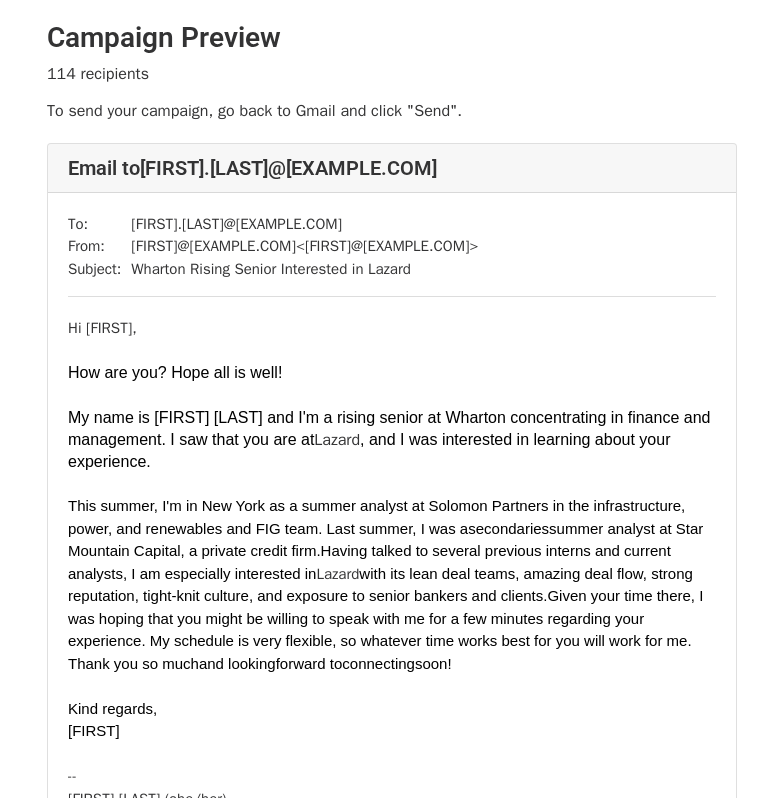 scroll, scrollTop: 0, scrollLeft: 0, axis: both 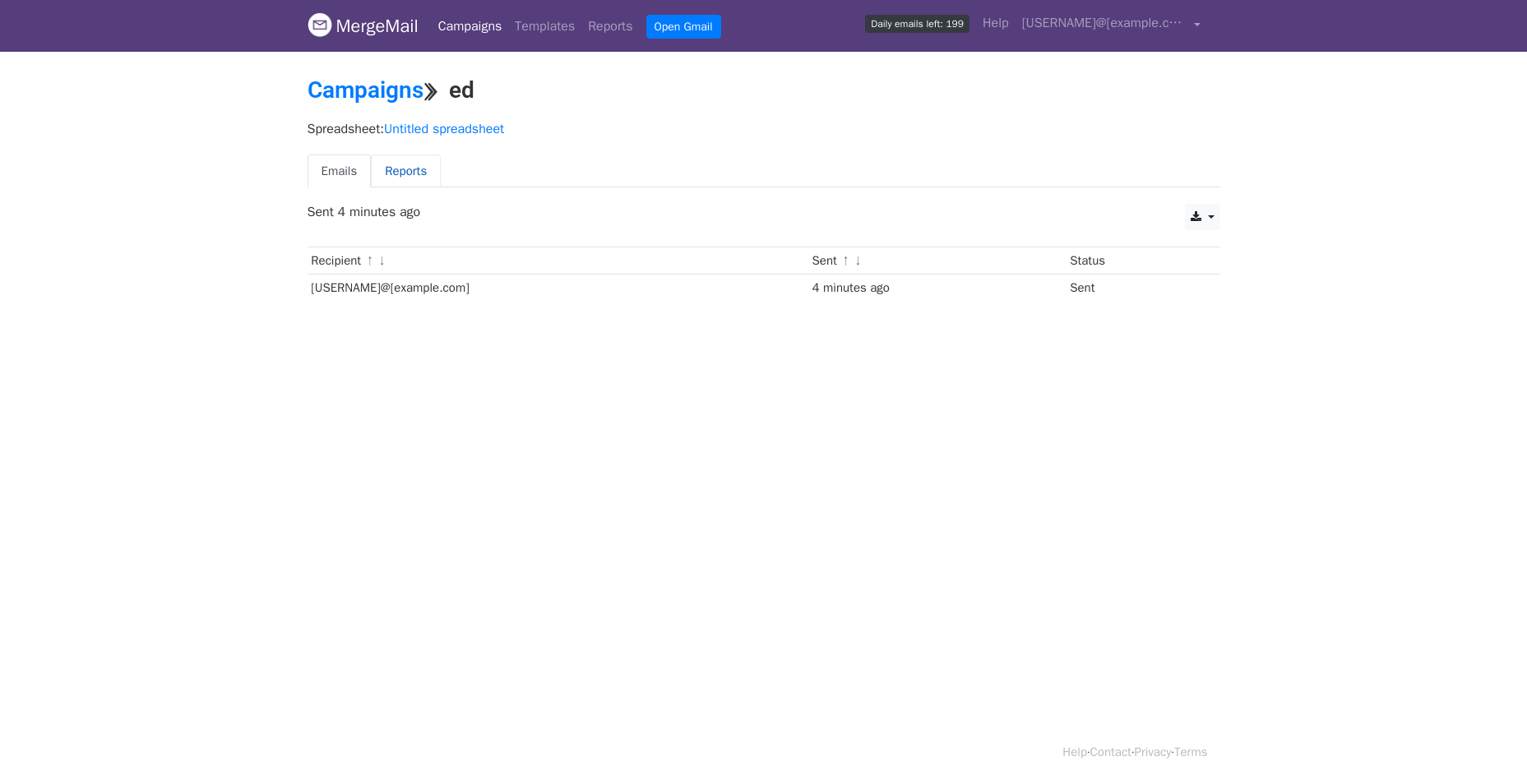 click on "Reports" at bounding box center [405, 171] 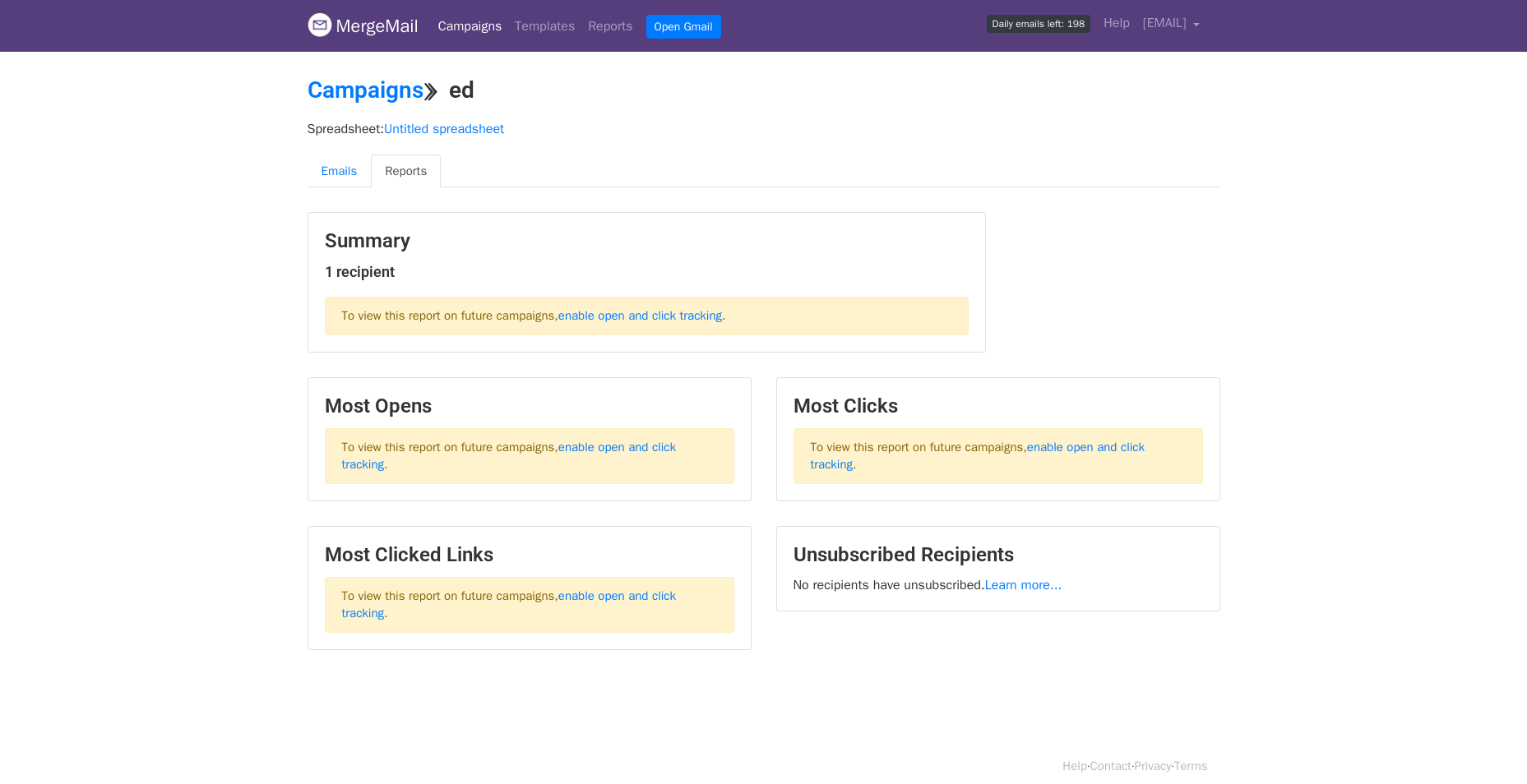 scroll, scrollTop: 0, scrollLeft: 0, axis: both 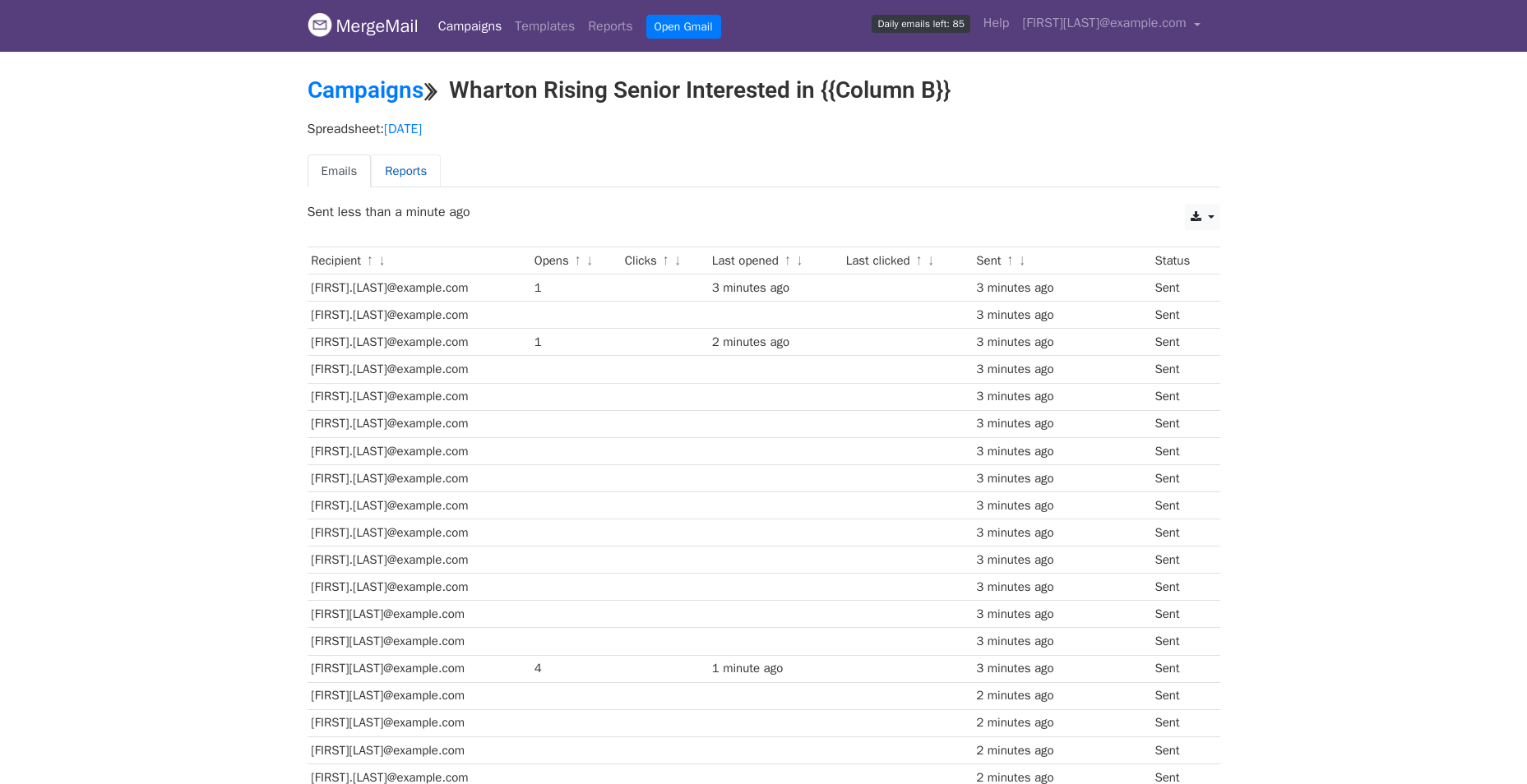 click on "Reports" at bounding box center (405, 171) 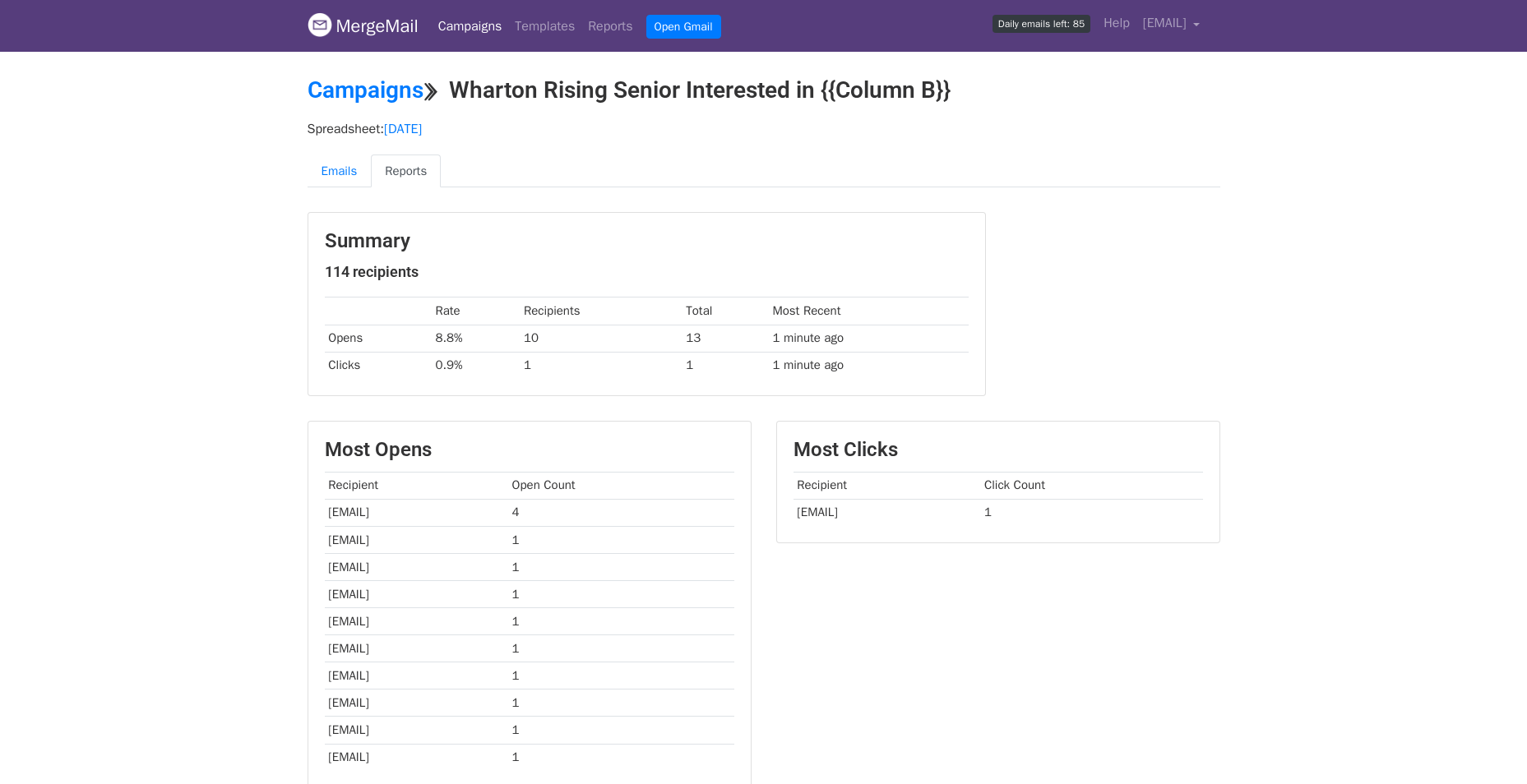 scroll, scrollTop: 0, scrollLeft: 0, axis: both 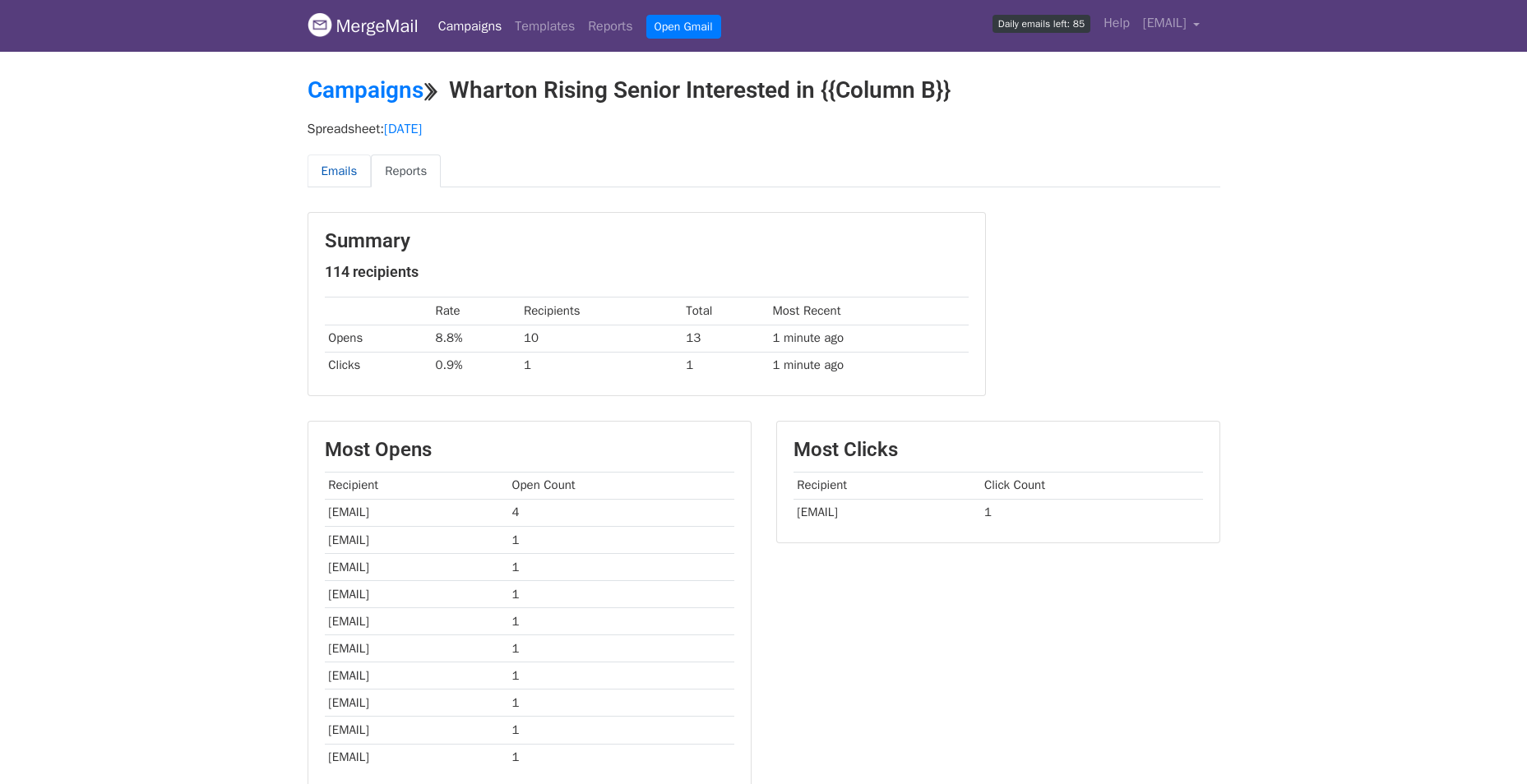 click on "Emails" at bounding box center (340, 171) 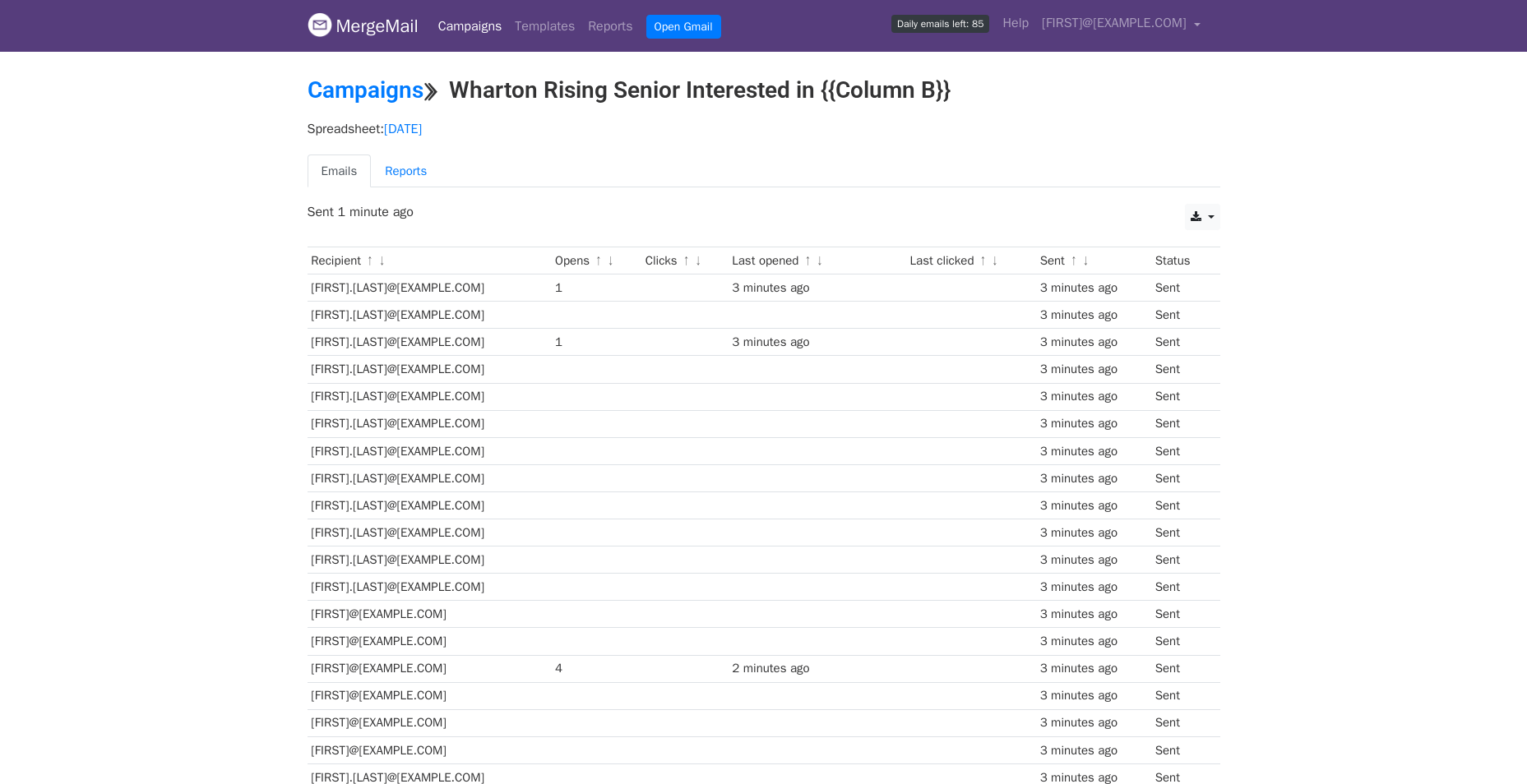 scroll, scrollTop: 0, scrollLeft: 0, axis: both 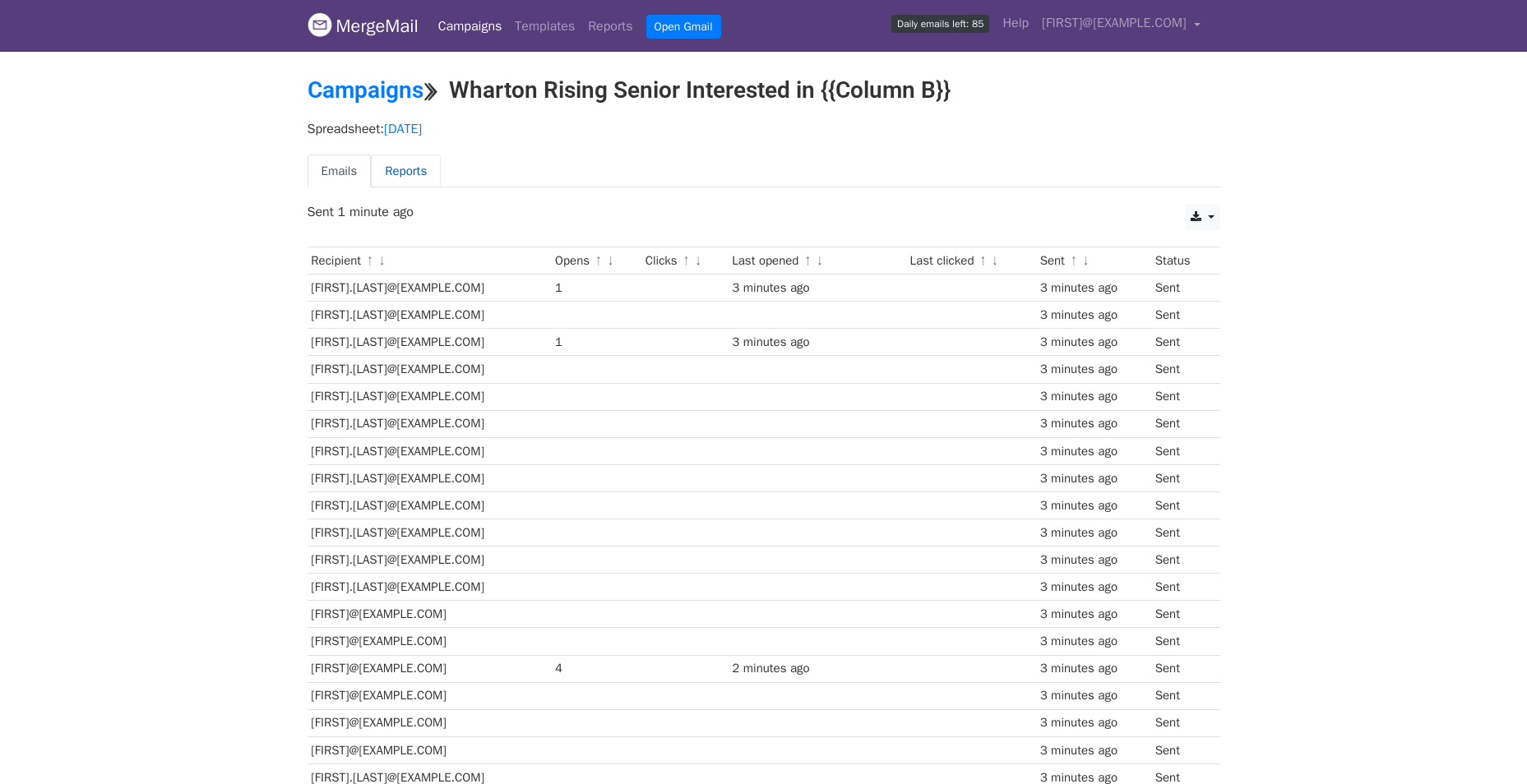 click on "Reports" at bounding box center [405, 171] 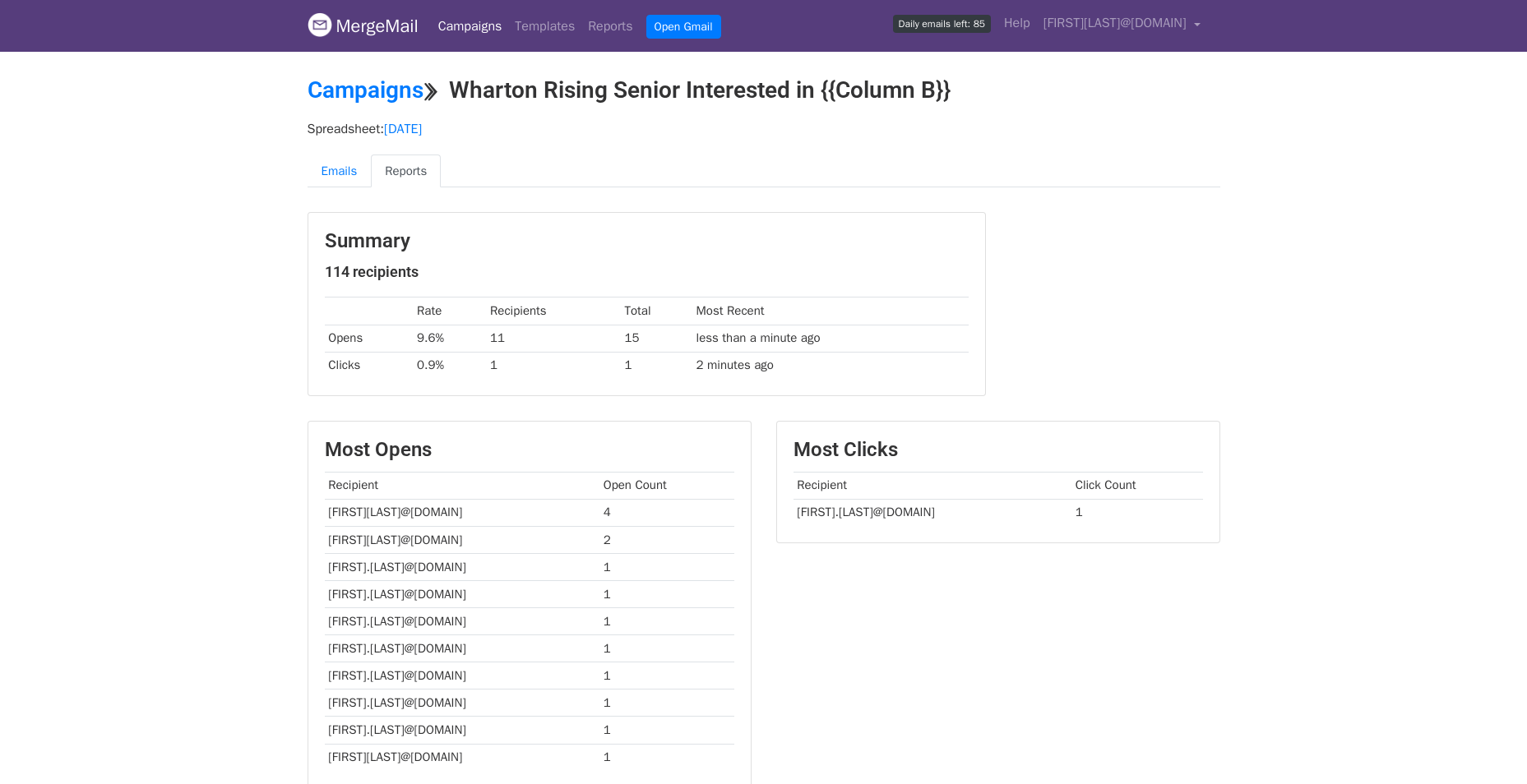 scroll, scrollTop: 0, scrollLeft: 0, axis: both 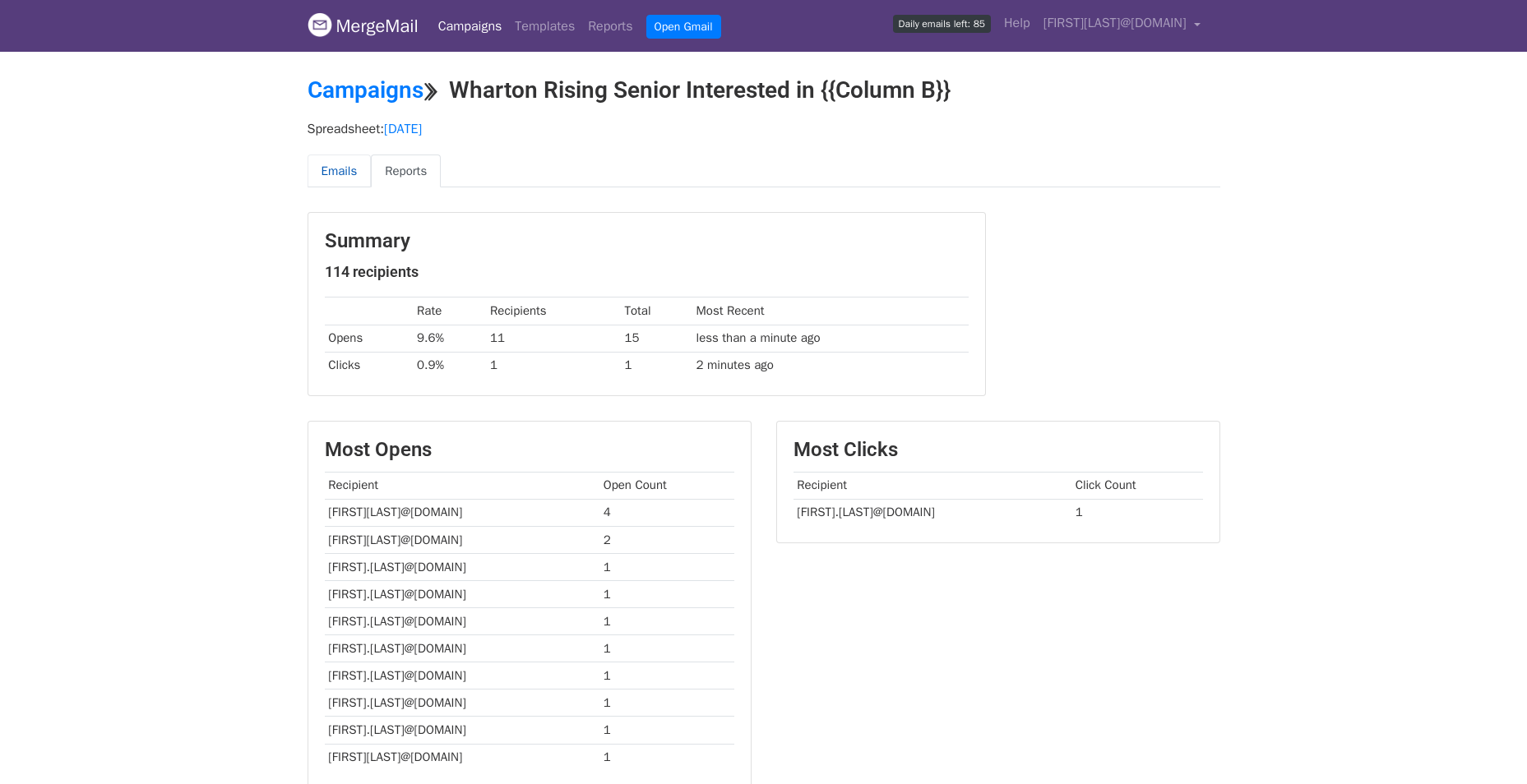 click on "Emails" at bounding box center (340, 171) 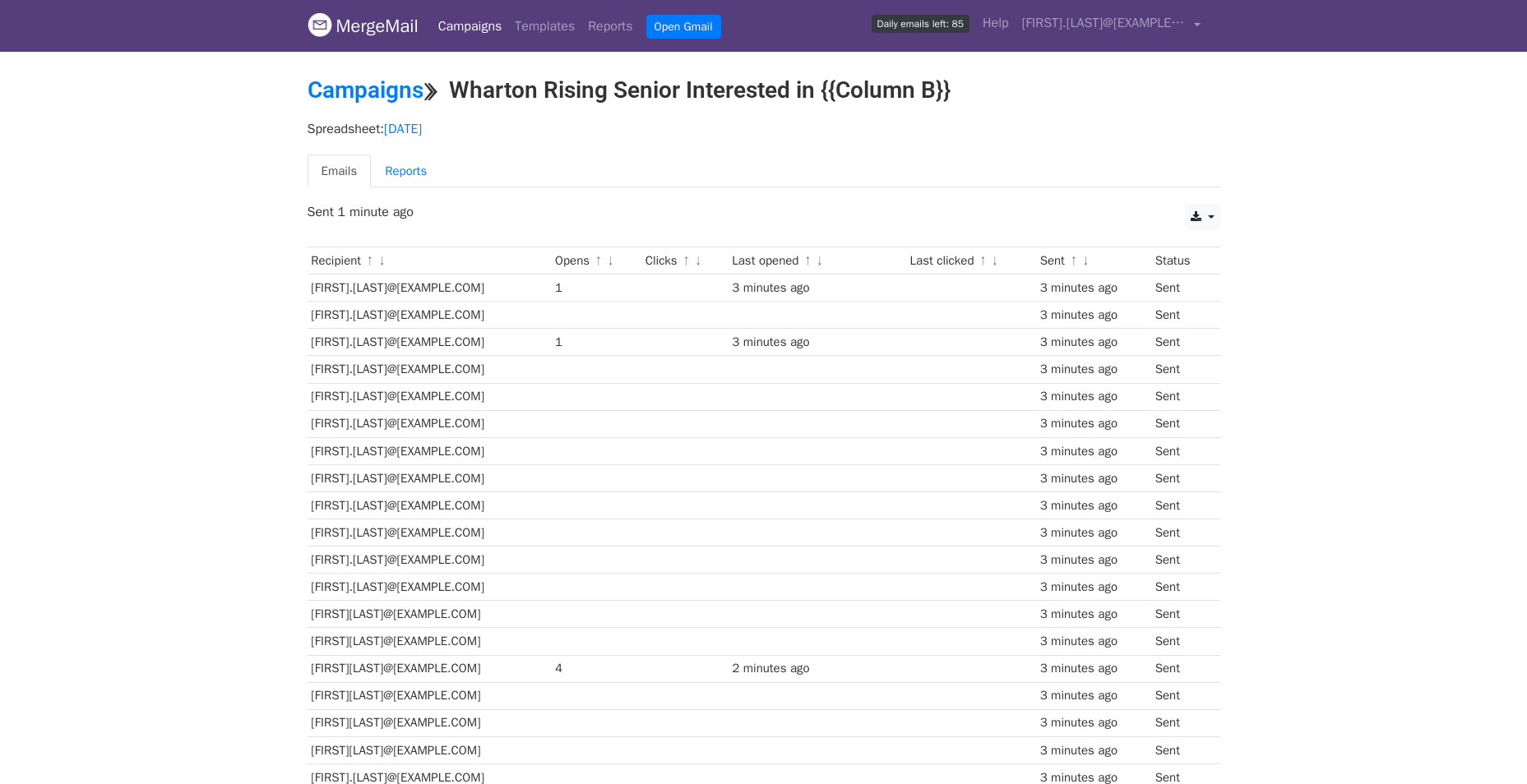 scroll, scrollTop: 0, scrollLeft: 0, axis: both 